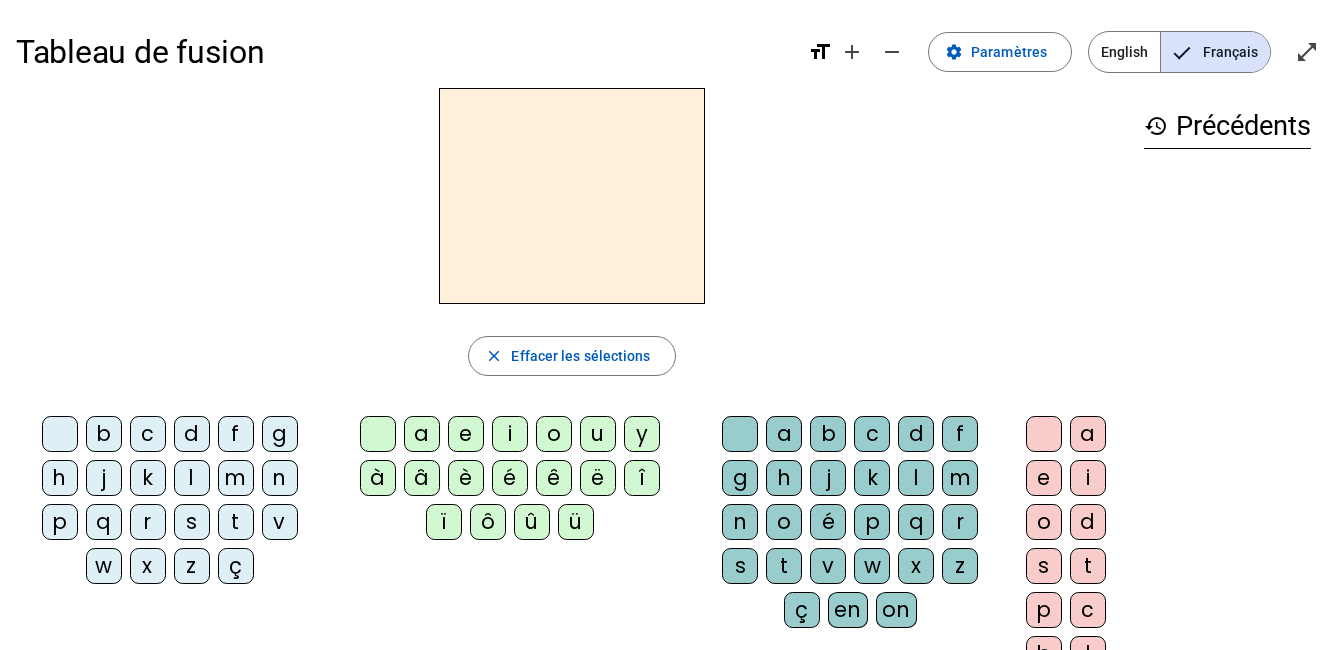 scroll, scrollTop: 0, scrollLeft: 0, axis: both 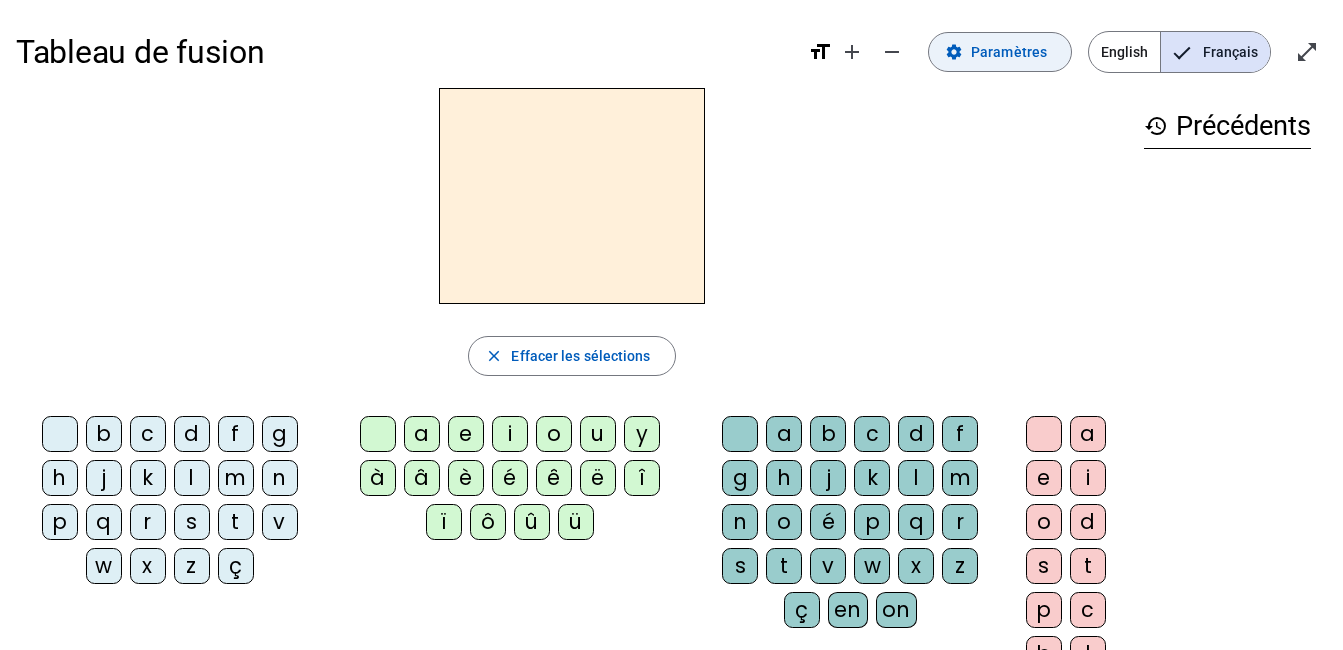 click on "Paramètres" at bounding box center (1009, 52) 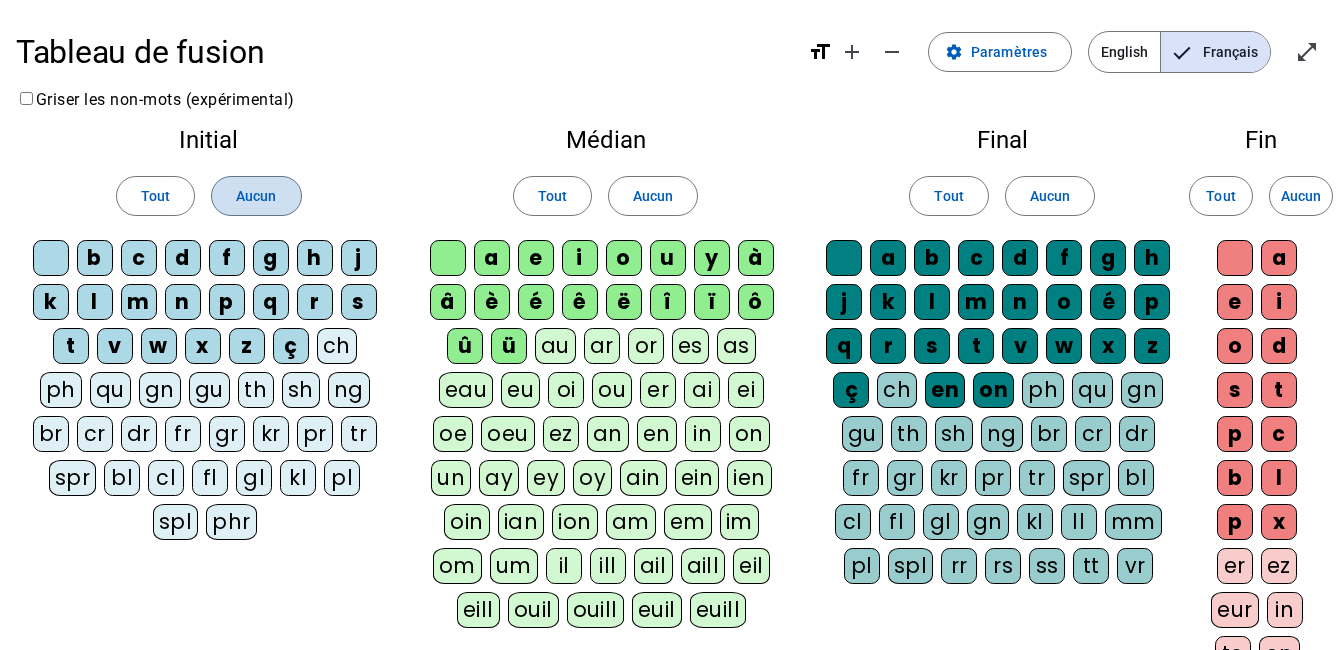 click at bounding box center [256, 196] 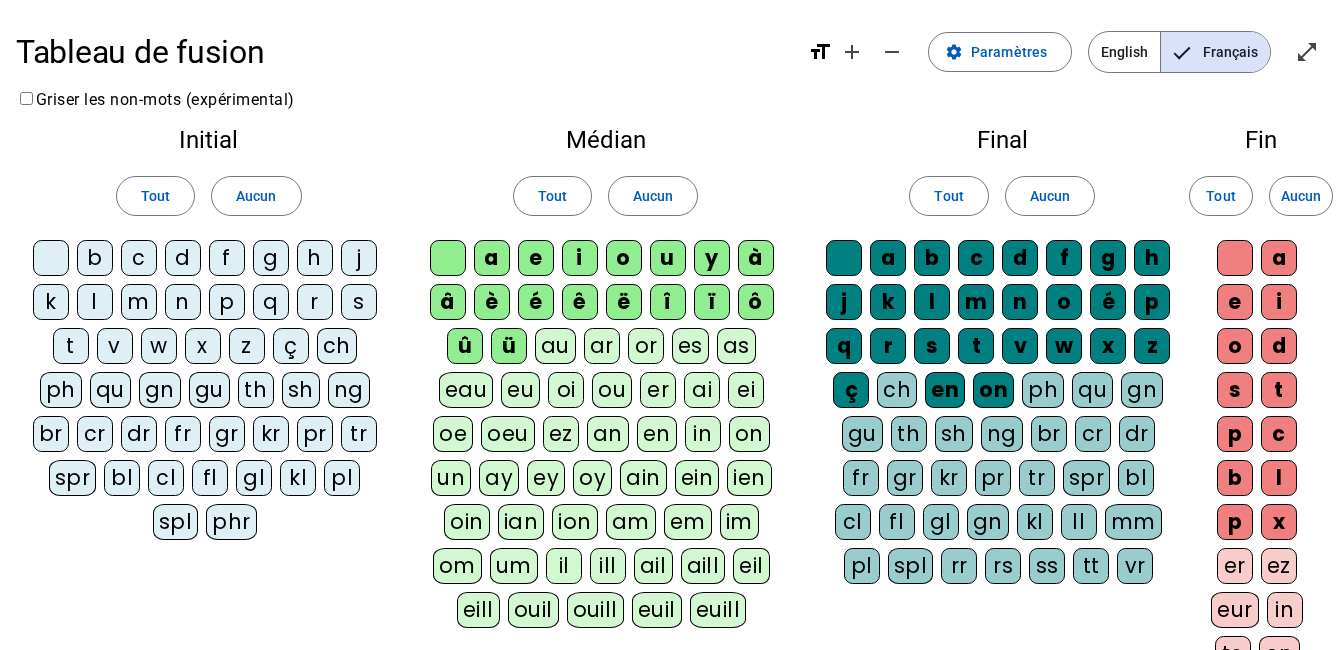 click on "m" at bounding box center (51, 258) 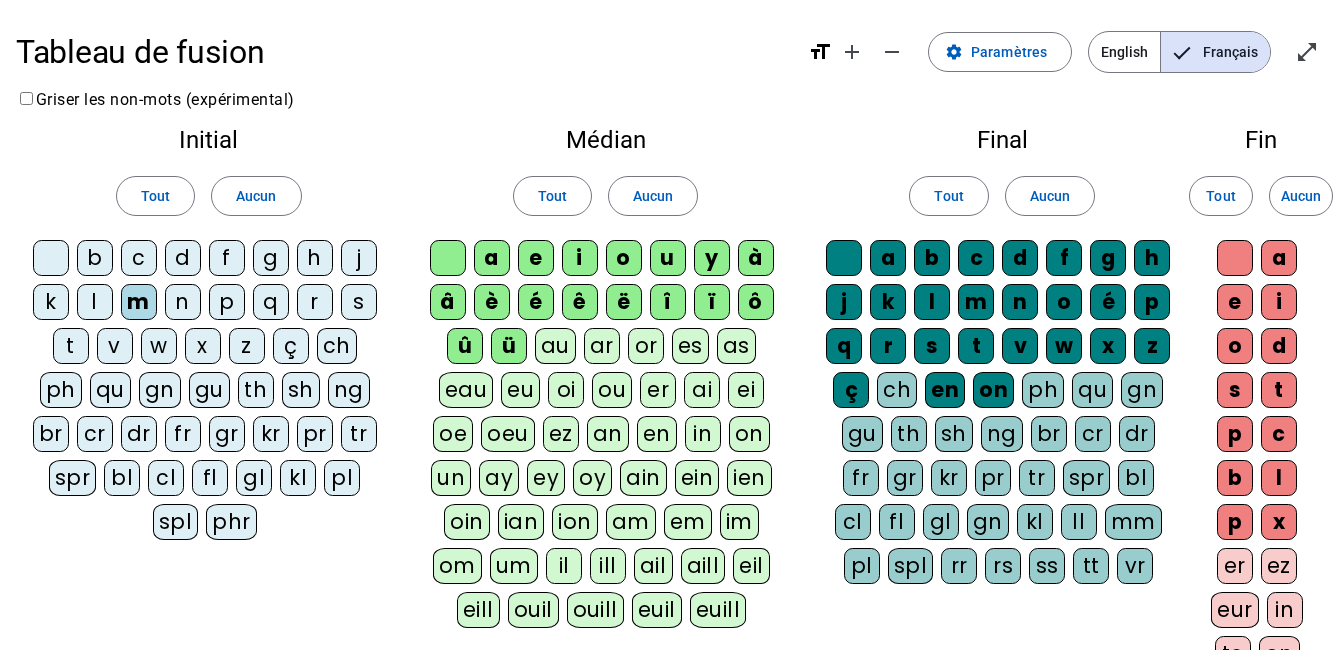 click on "p" at bounding box center [51, 258] 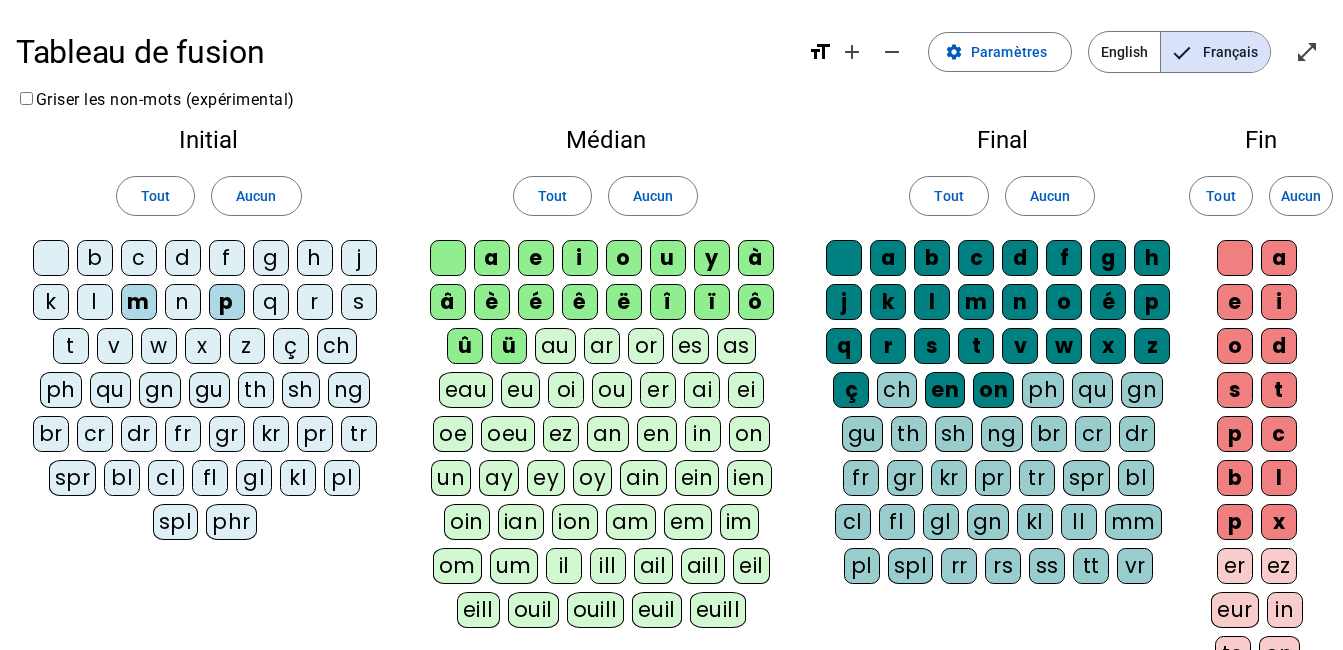click on "l" at bounding box center [51, 258] 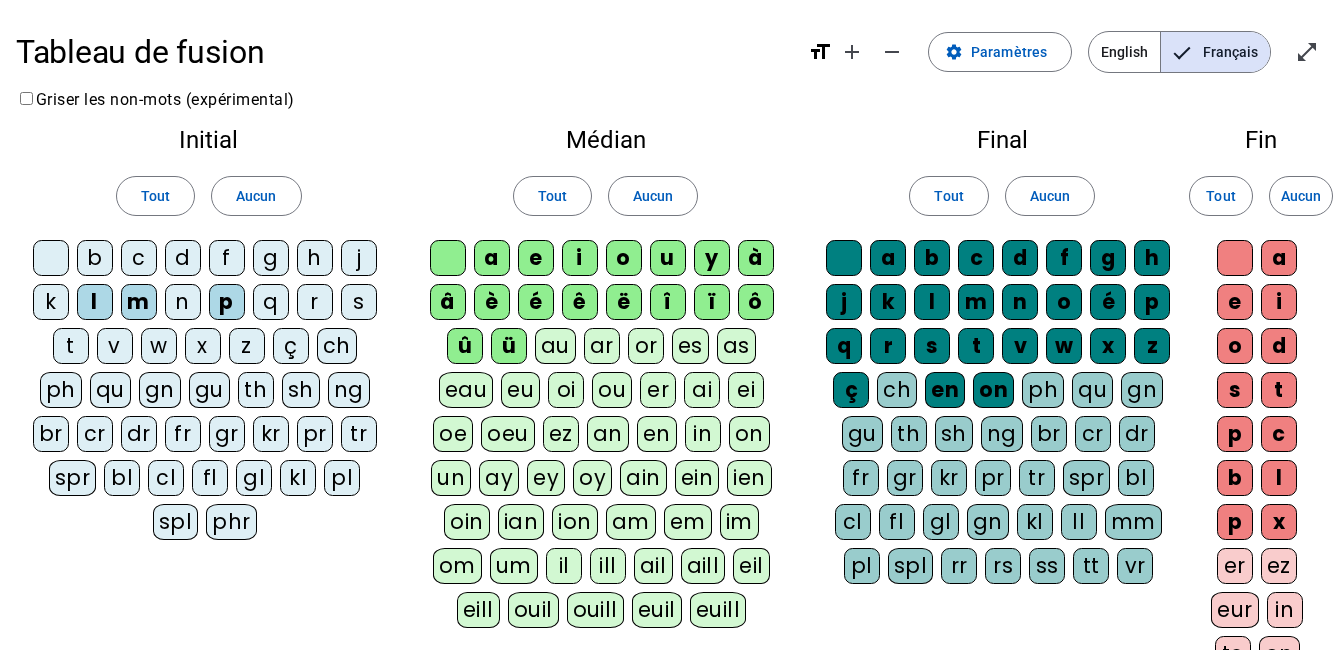 click on "r" at bounding box center [51, 258] 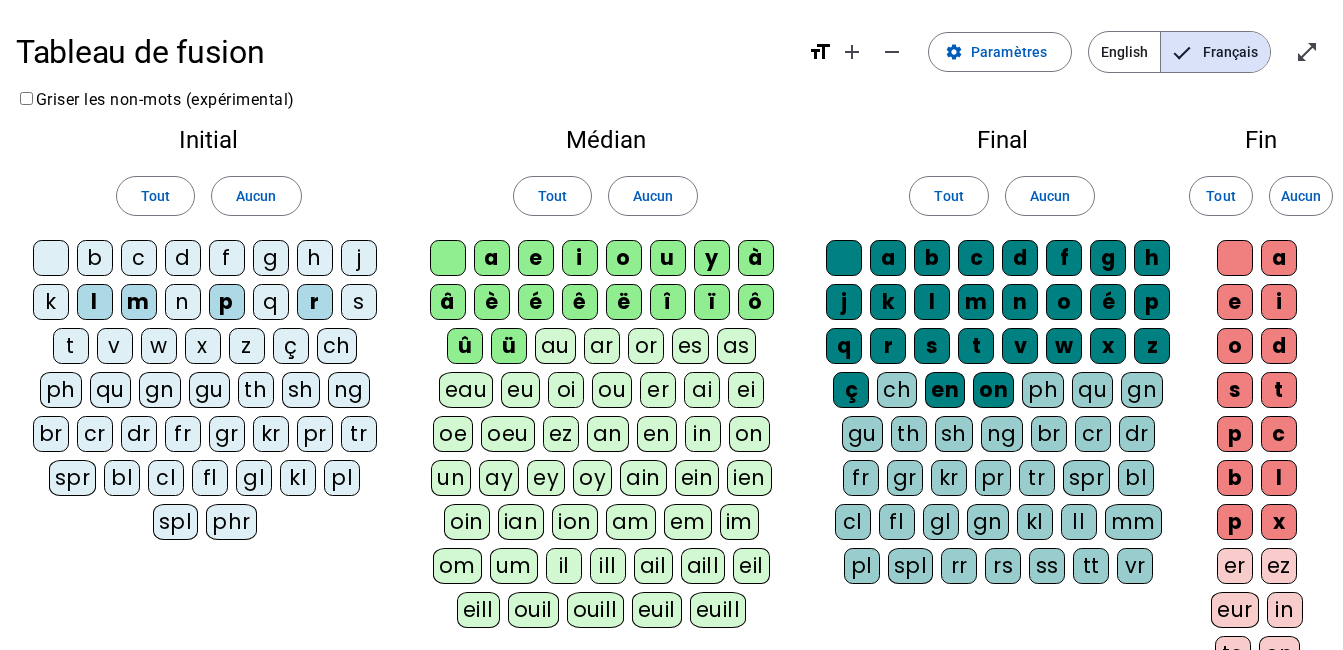 click on "v" at bounding box center [51, 258] 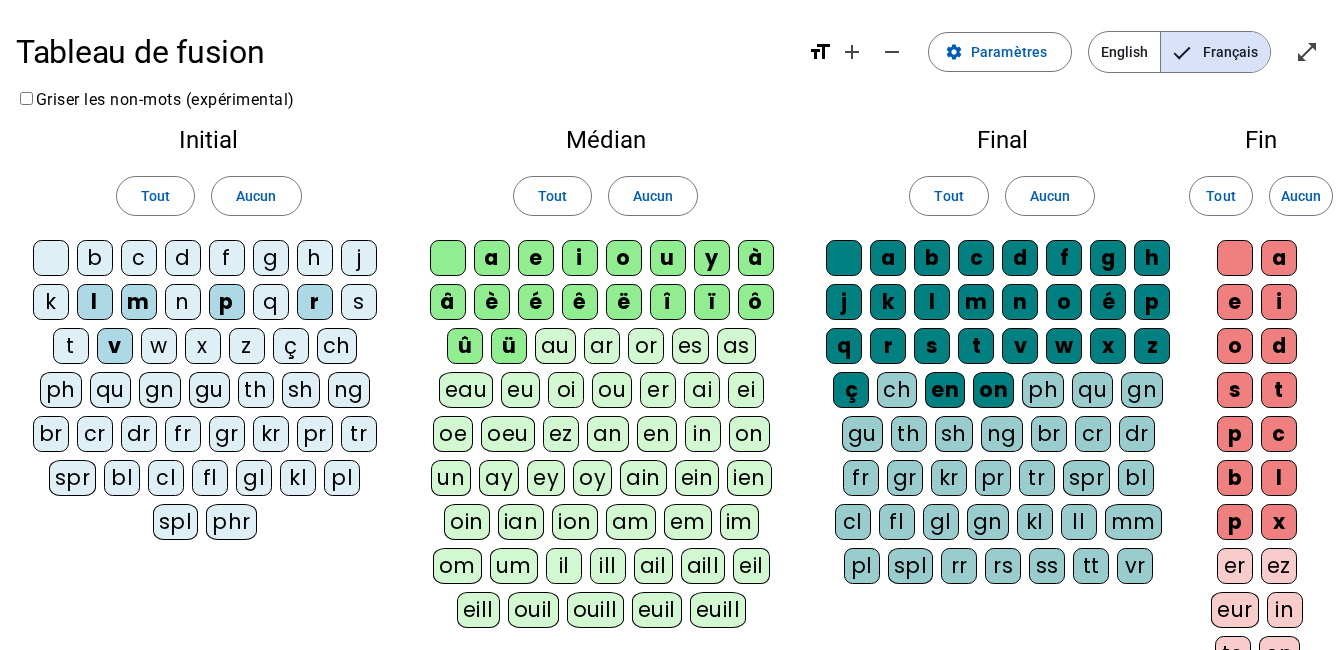 click on "d" at bounding box center (51, 258) 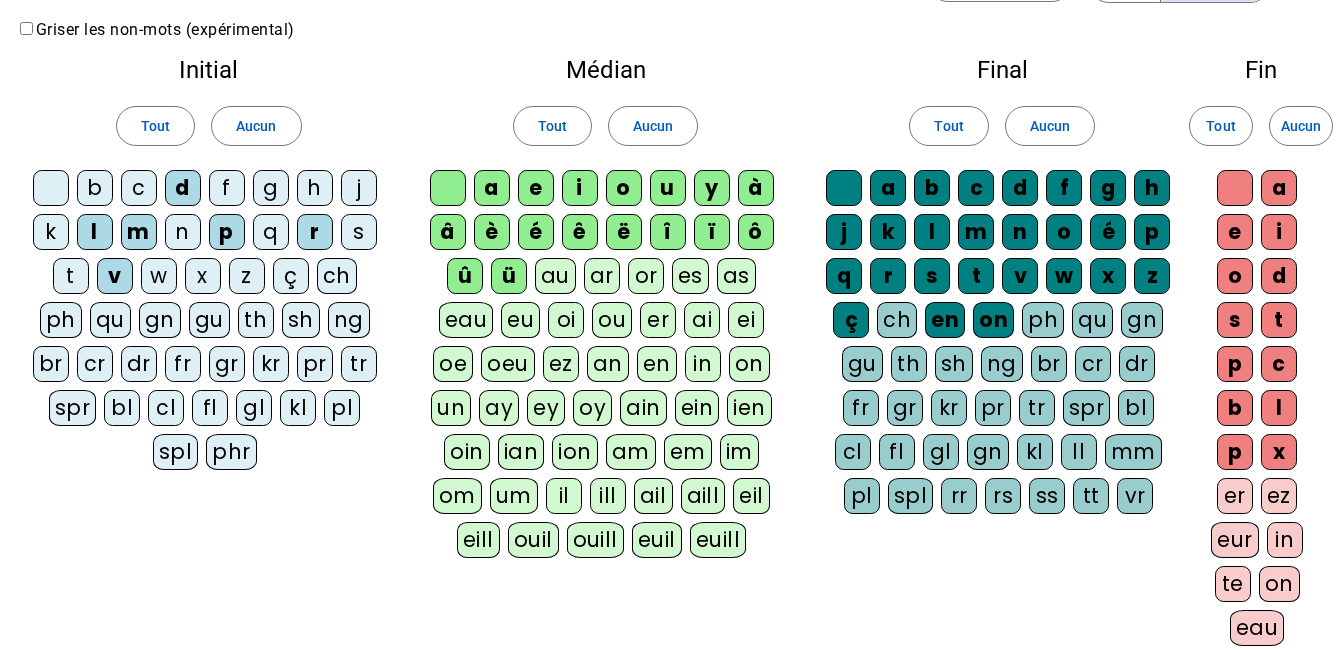 scroll, scrollTop: 62, scrollLeft: 0, axis: vertical 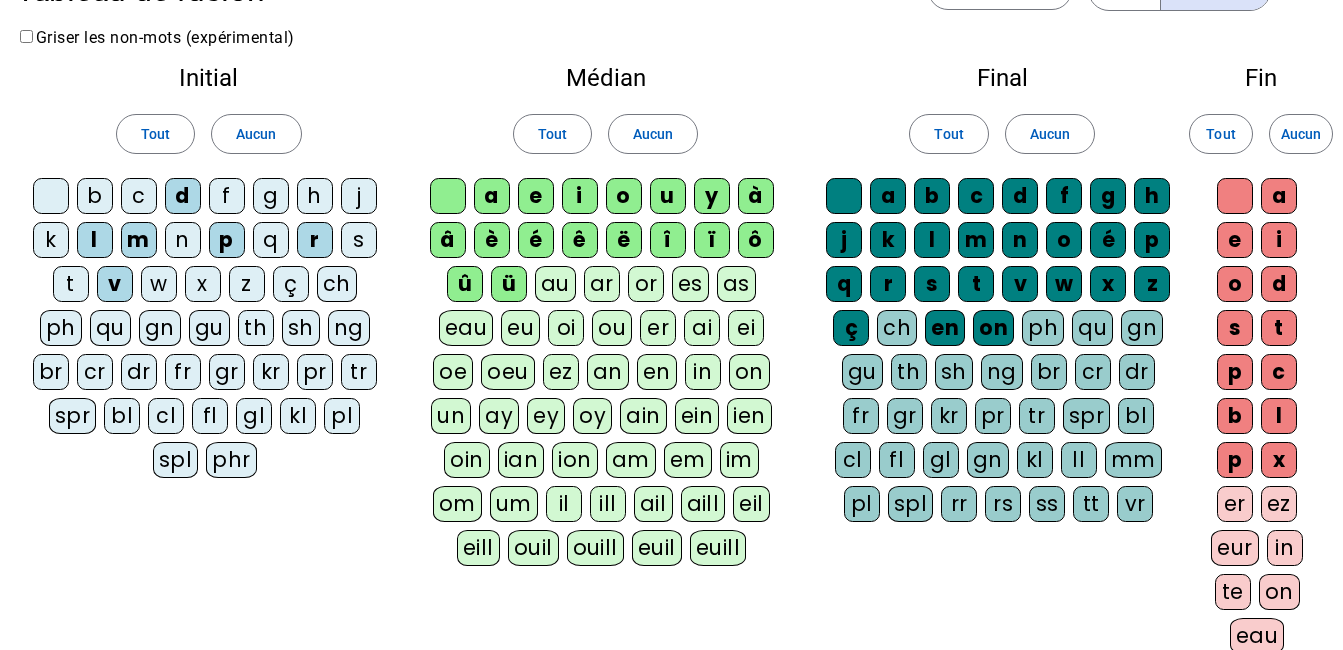 click on "o" at bounding box center [448, 196] 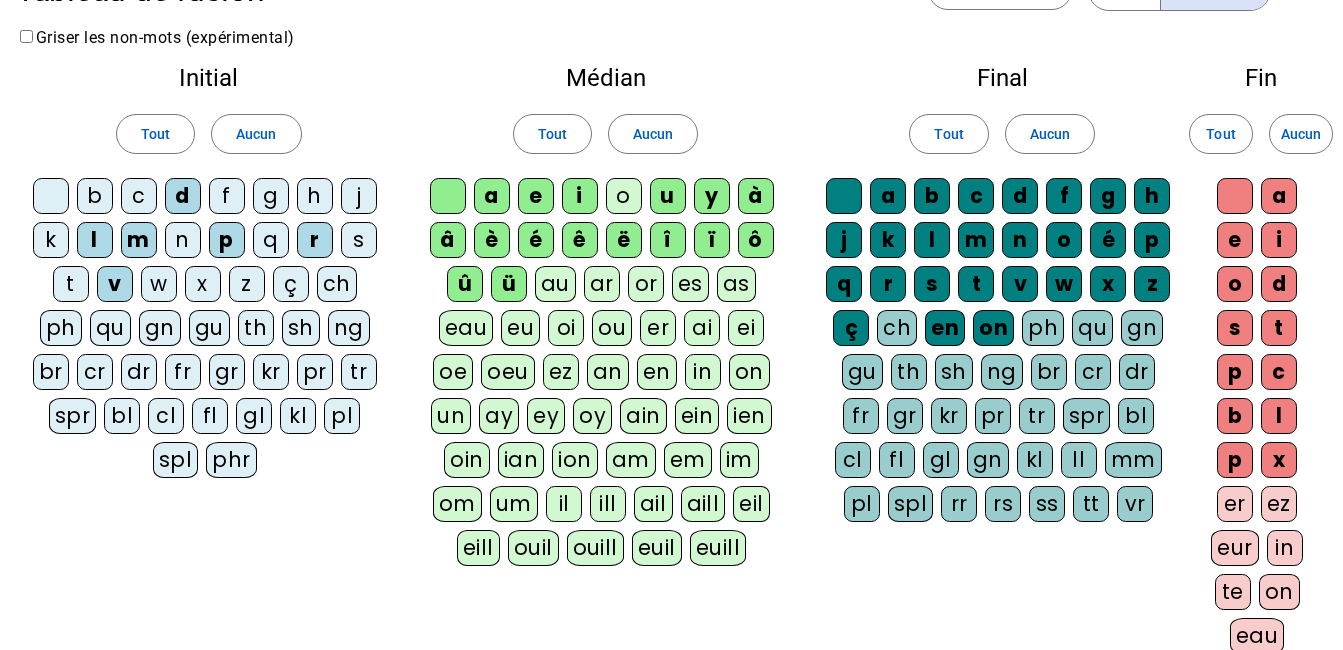 click on "i" at bounding box center [448, 196] 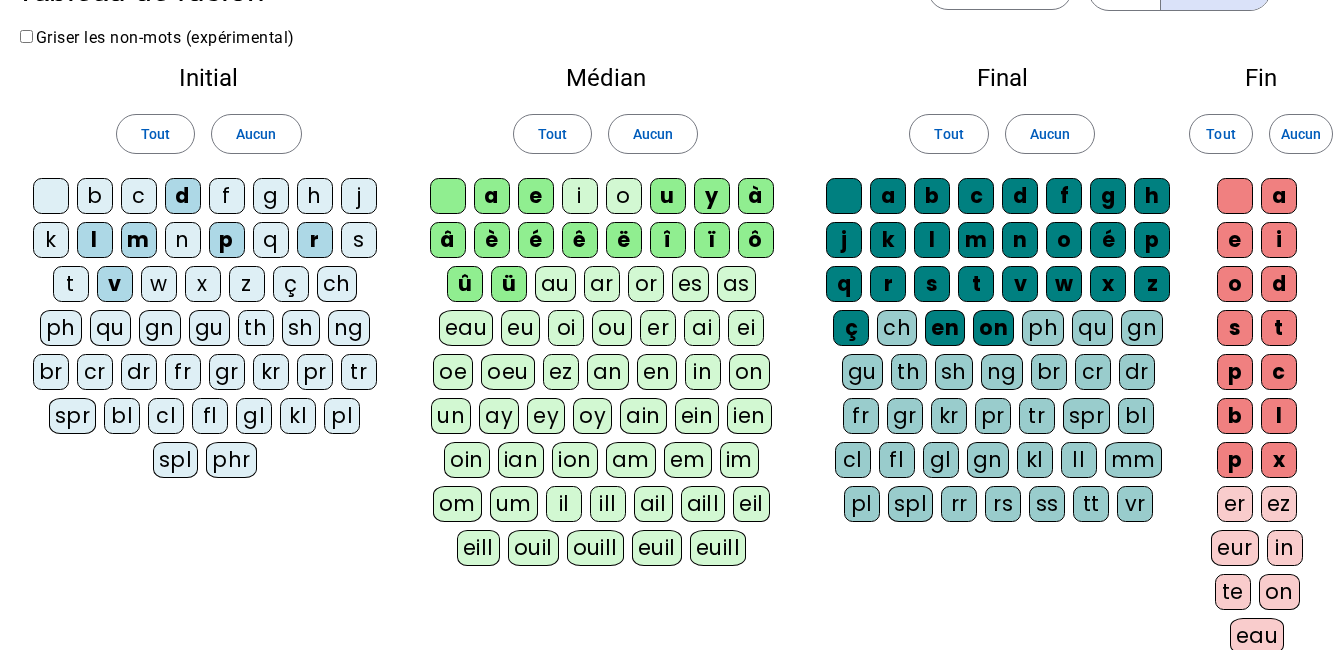 click on "a" at bounding box center (448, 196) 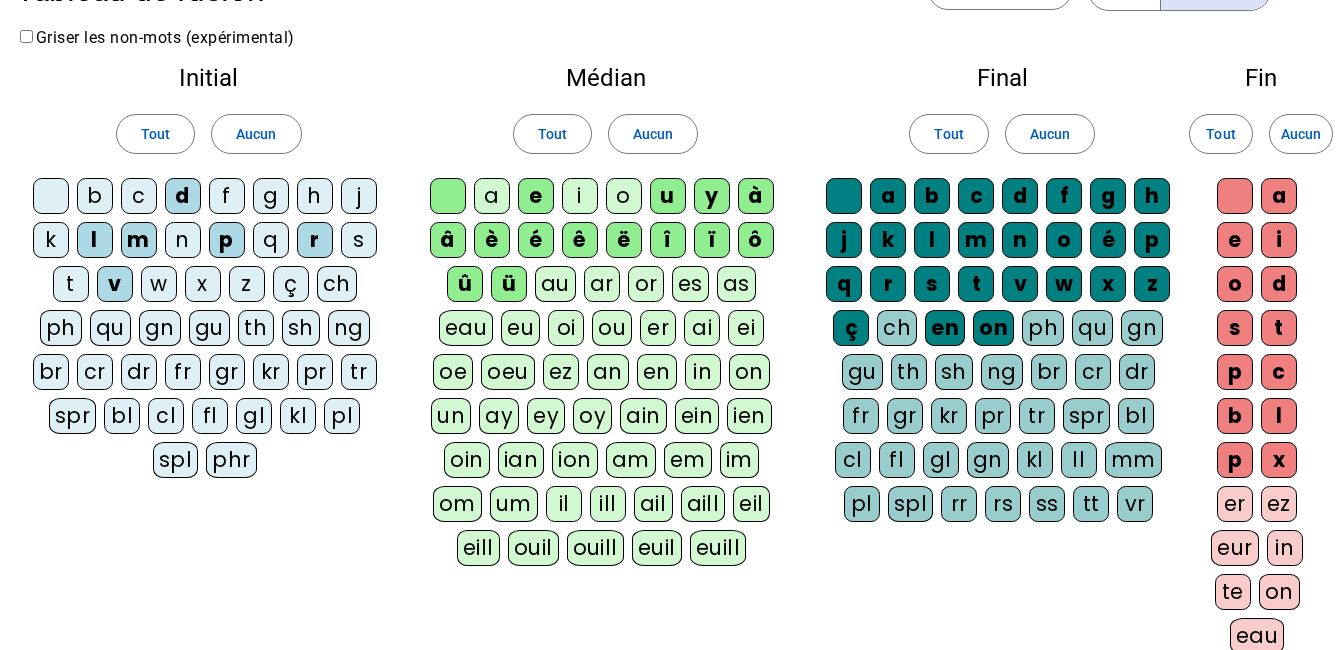 click on "t" at bounding box center (844, 196) 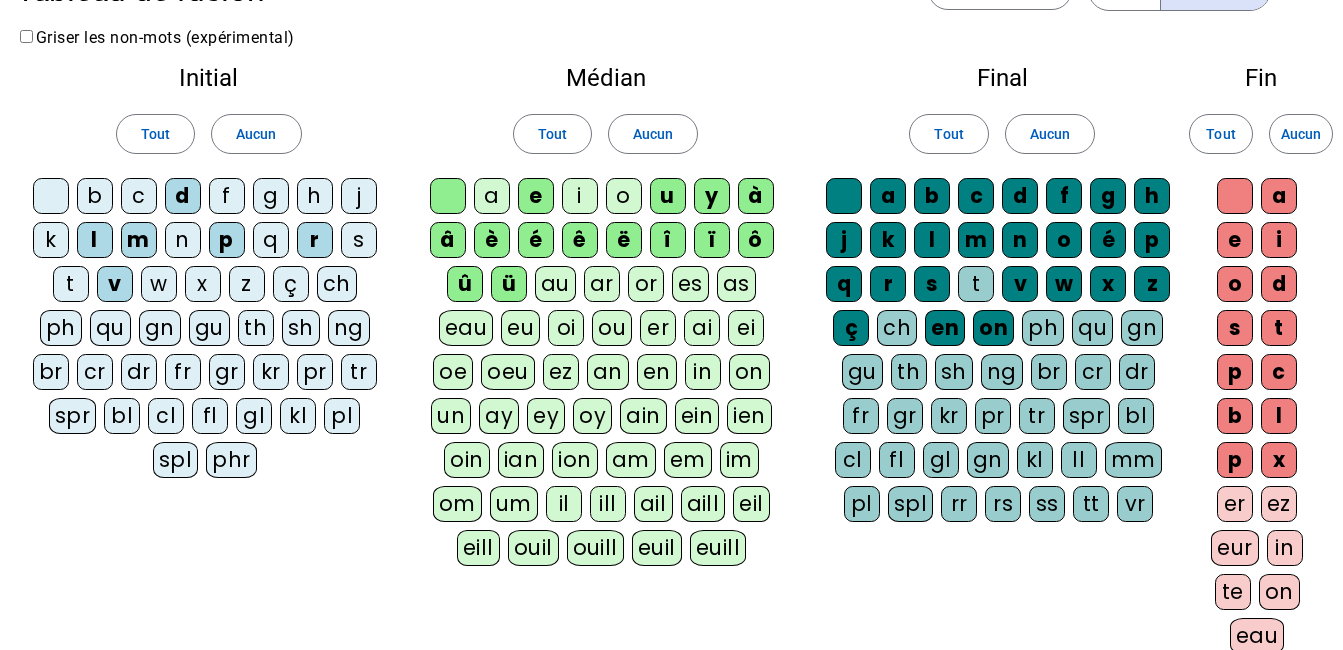 scroll, scrollTop: 0, scrollLeft: 0, axis: both 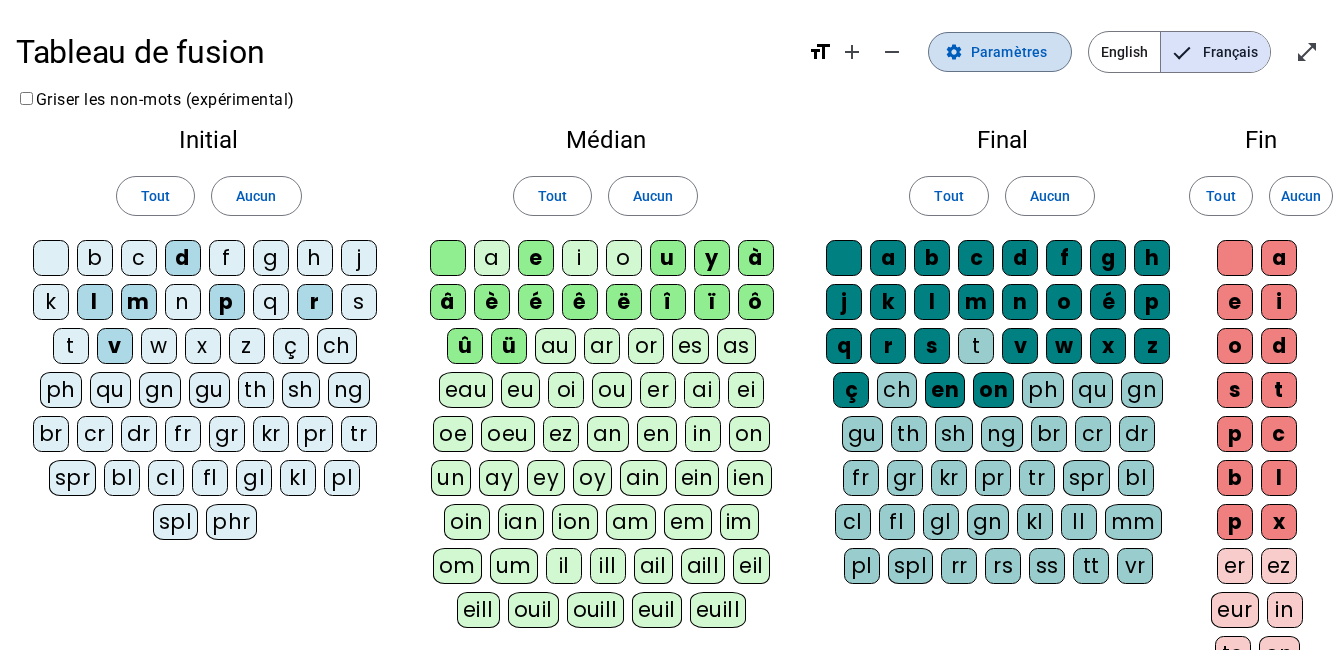 click on "Paramètres" at bounding box center (1009, 52) 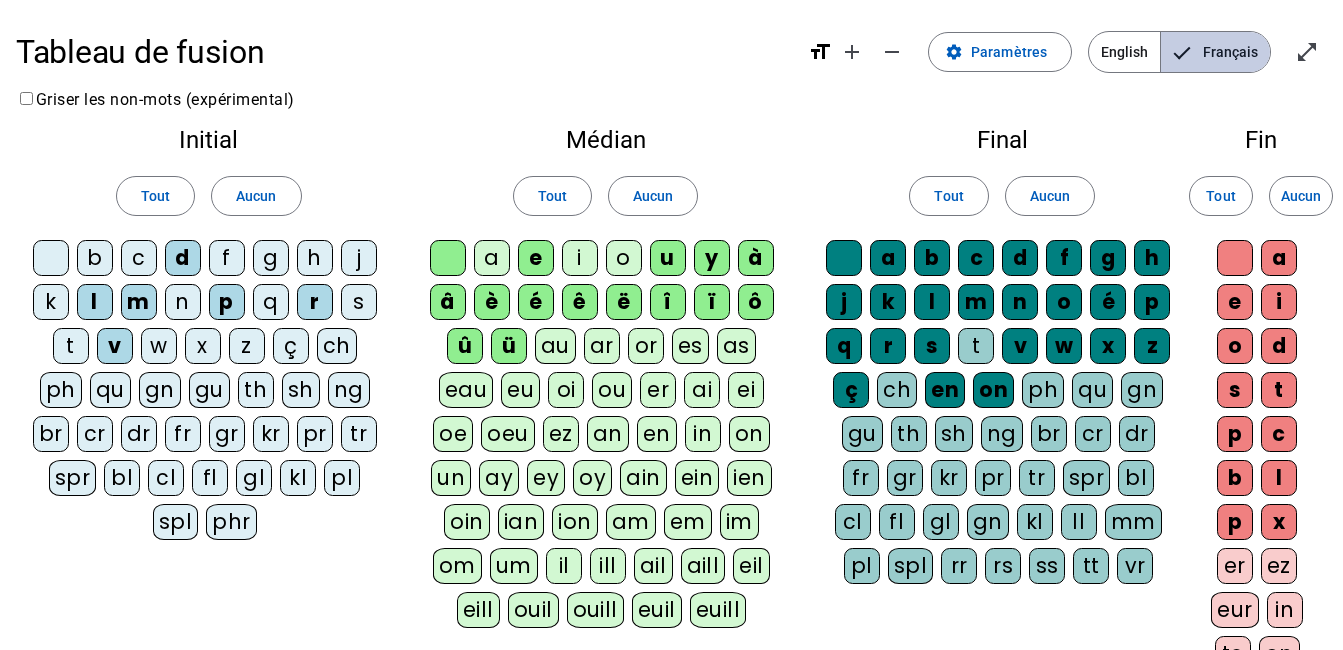 click on "Français" at bounding box center [1215, 52] 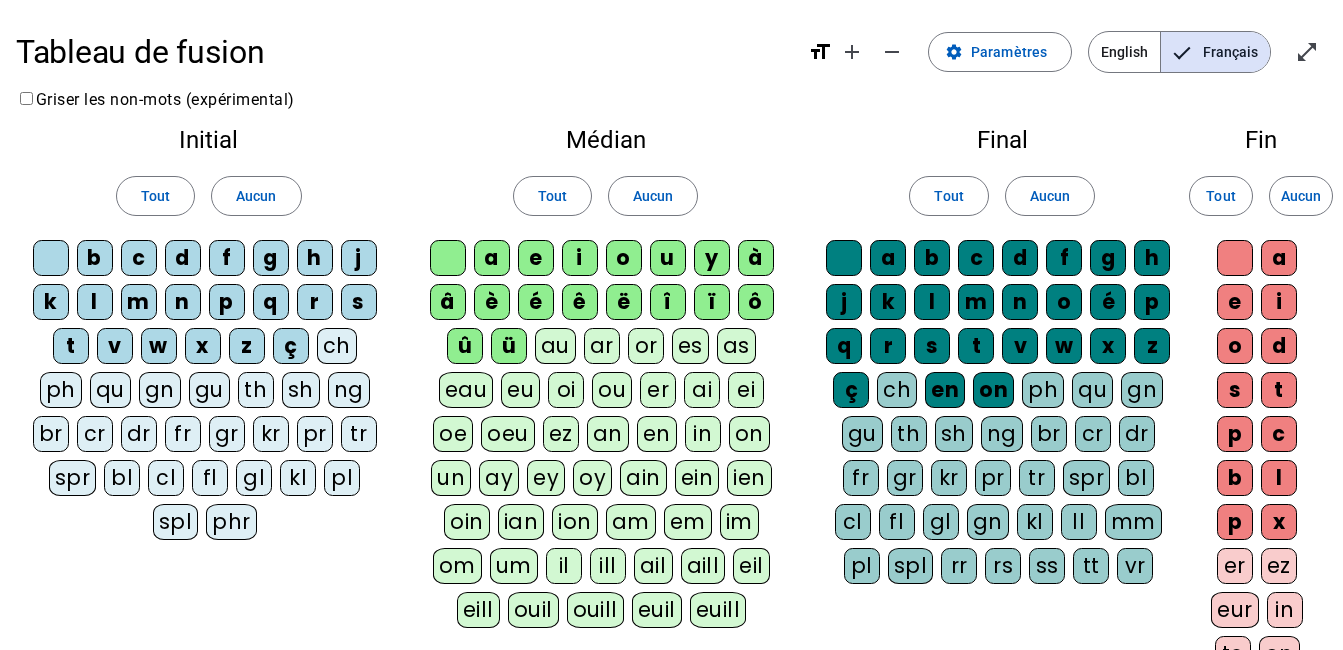 click on "m" at bounding box center [51, 258] 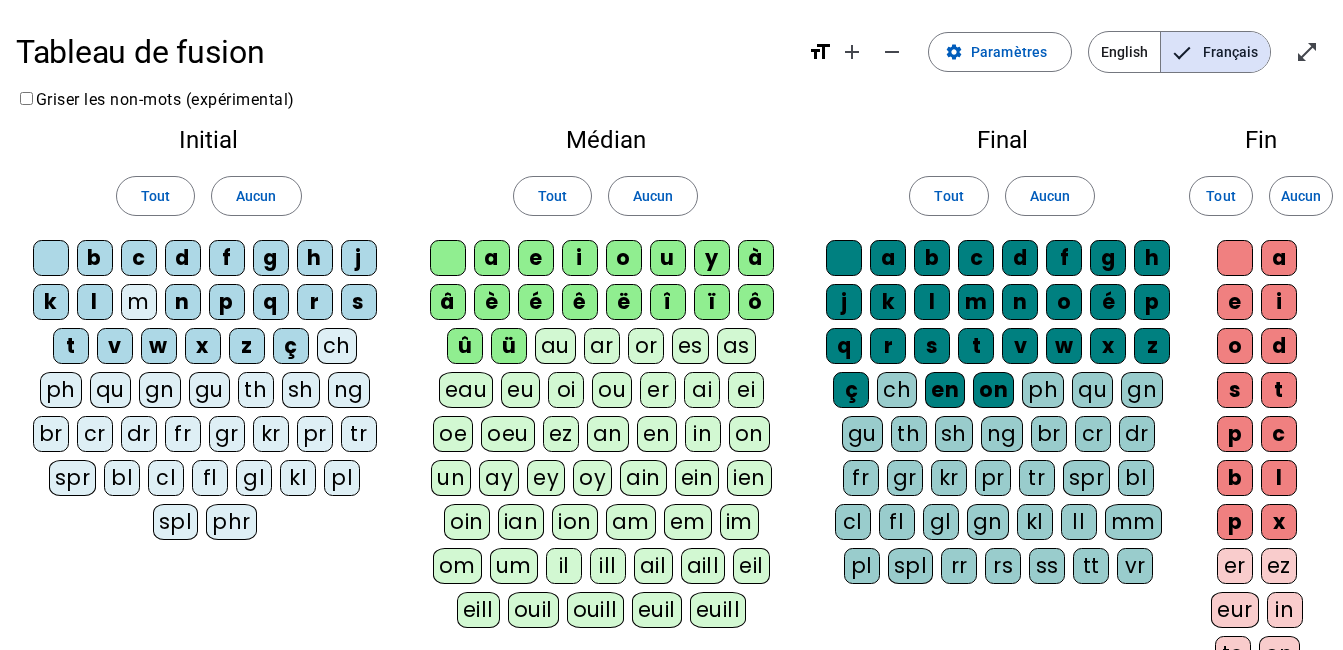 click on "p" at bounding box center (51, 258) 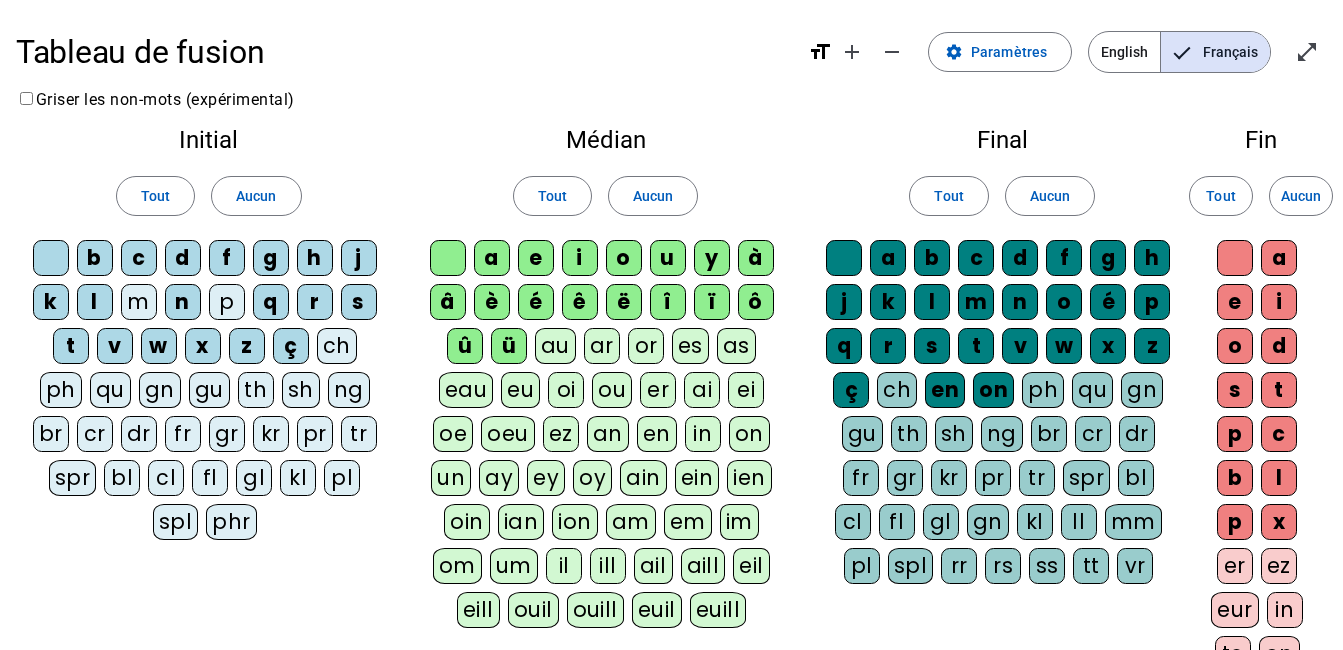 click on "p" at bounding box center [51, 258] 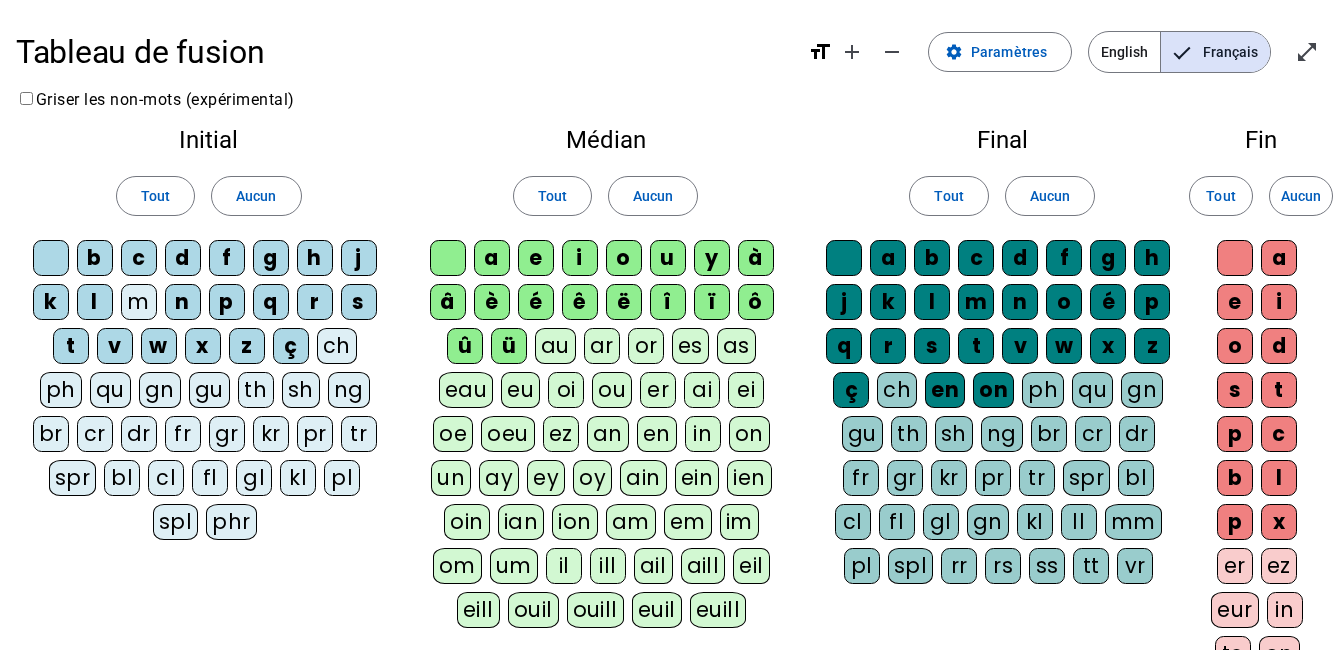 click on "m" at bounding box center (51, 258) 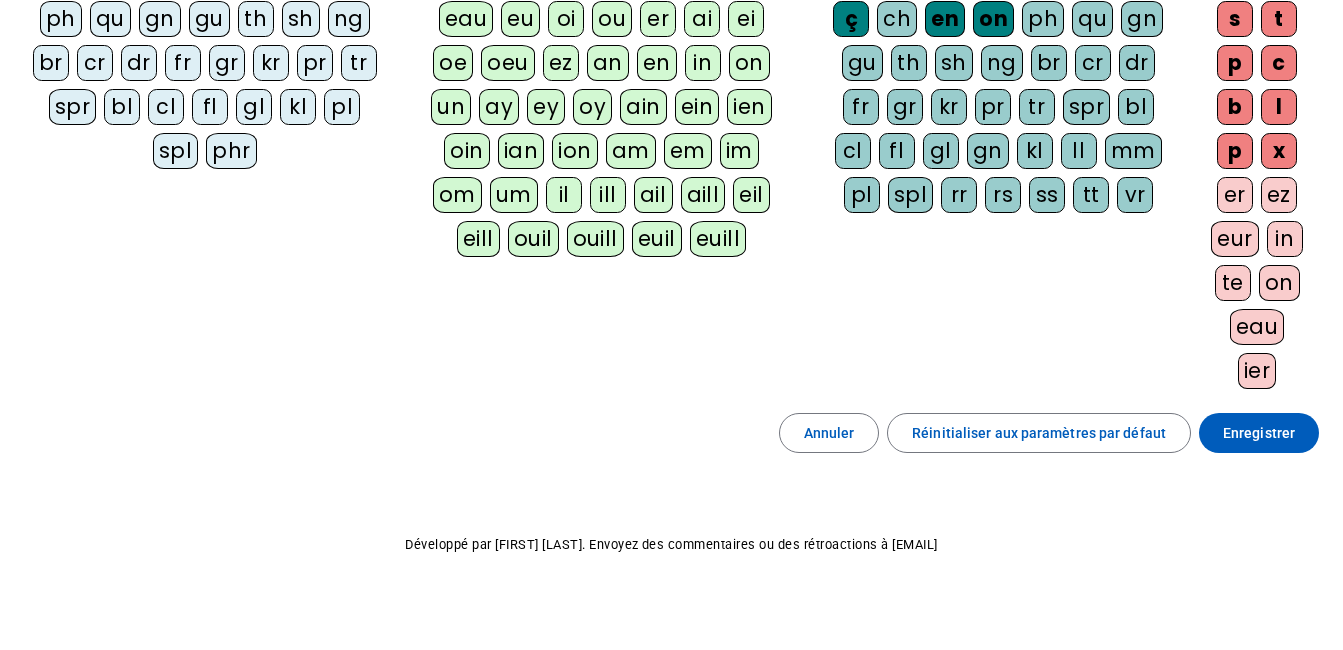 scroll, scrollTop: 374, scrollLeft: 0, axis: vertical 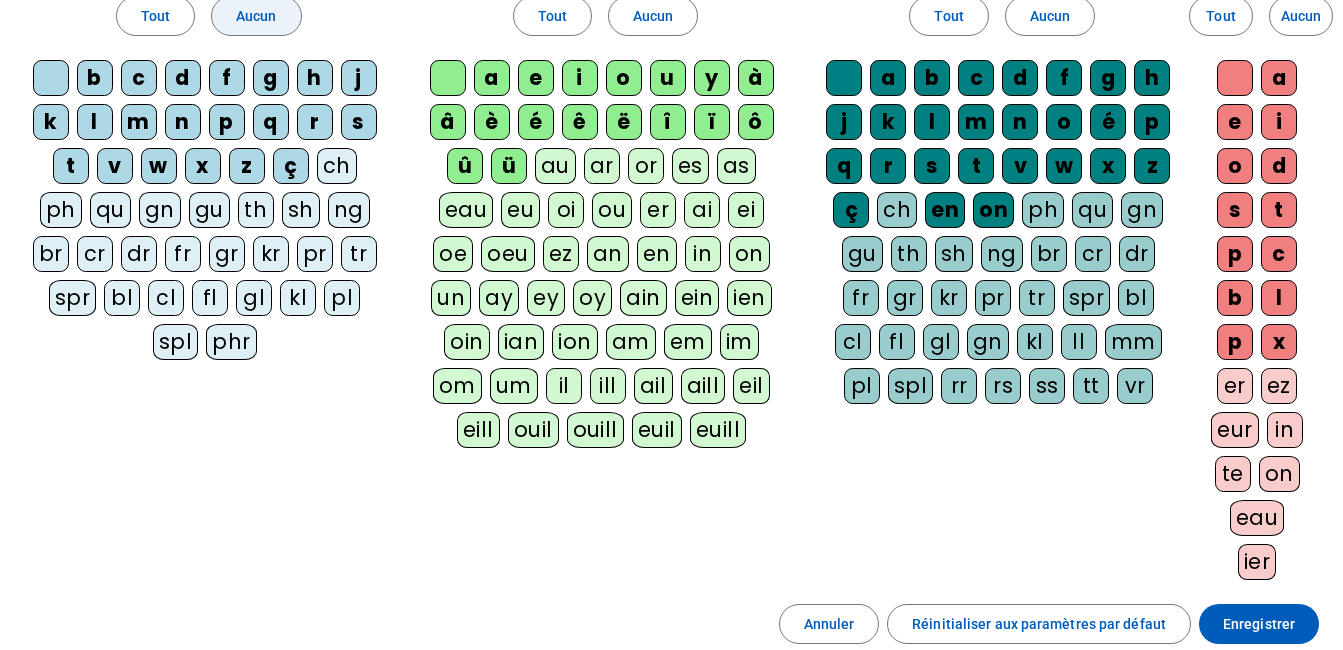 click on "Aucun" at bounding box center [155, 16] 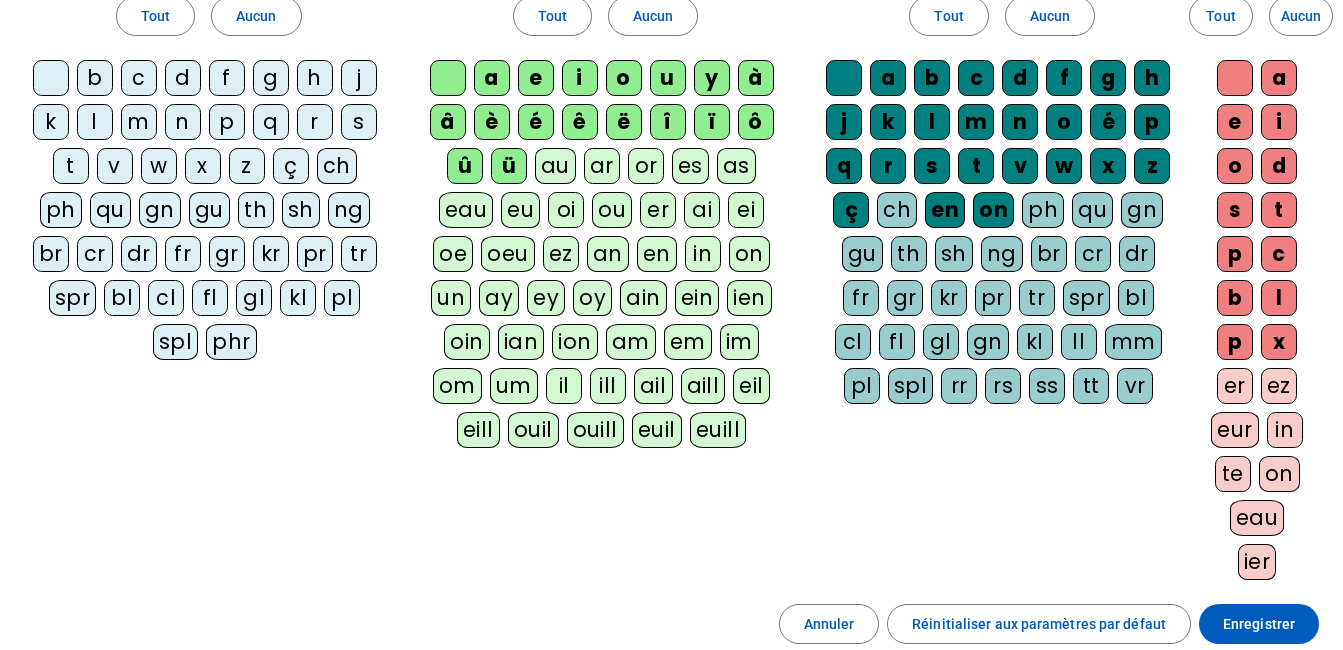 click on "d" at bounding box center [51, 78] 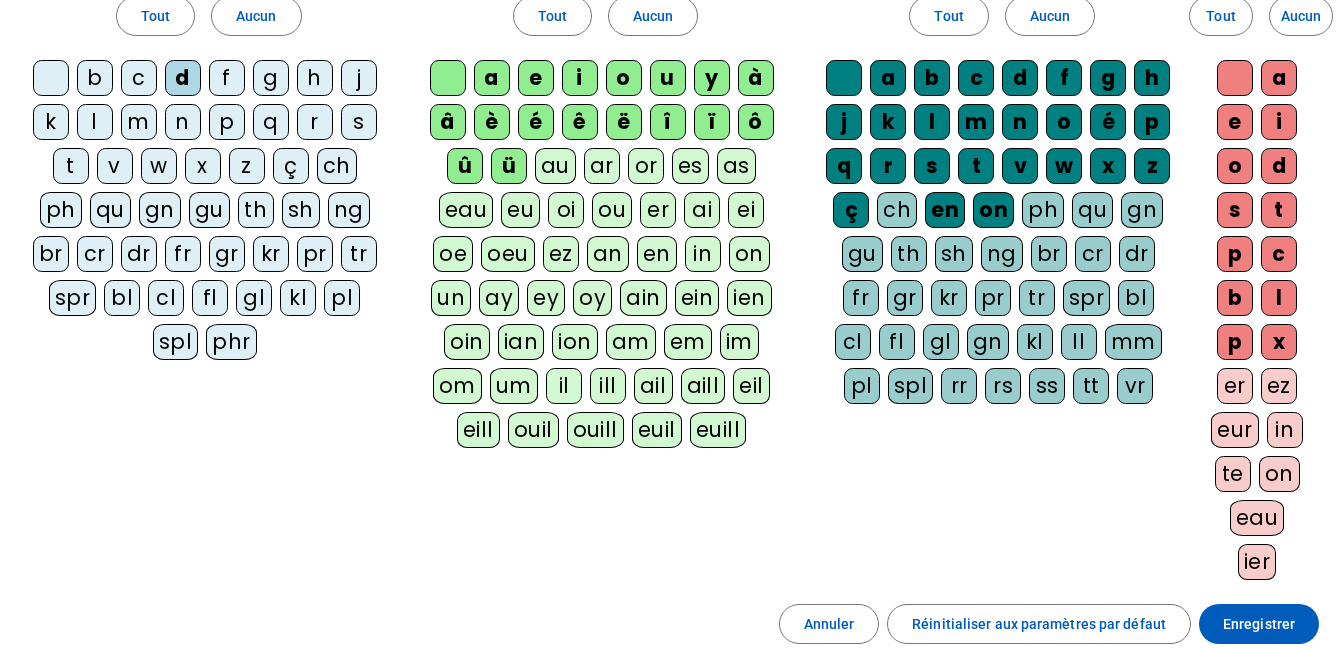 click on "m" at bounding box center [51, 78] 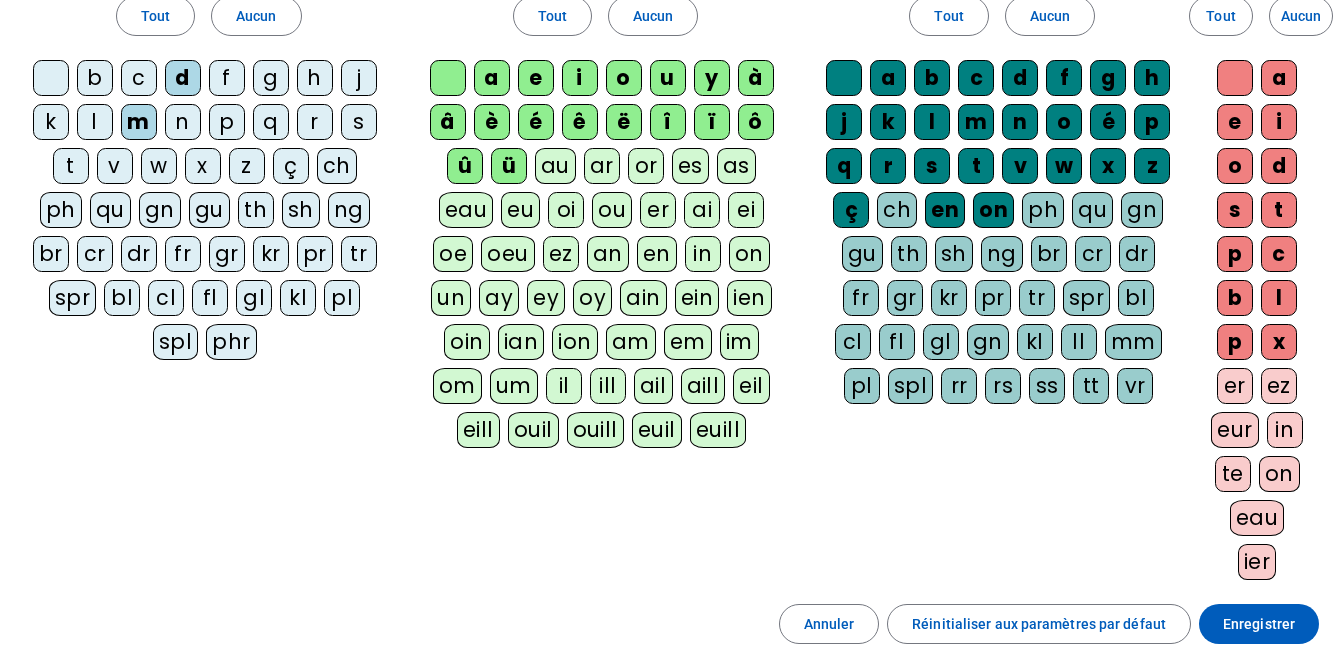 click on "p" at bounding box center [51, 78] 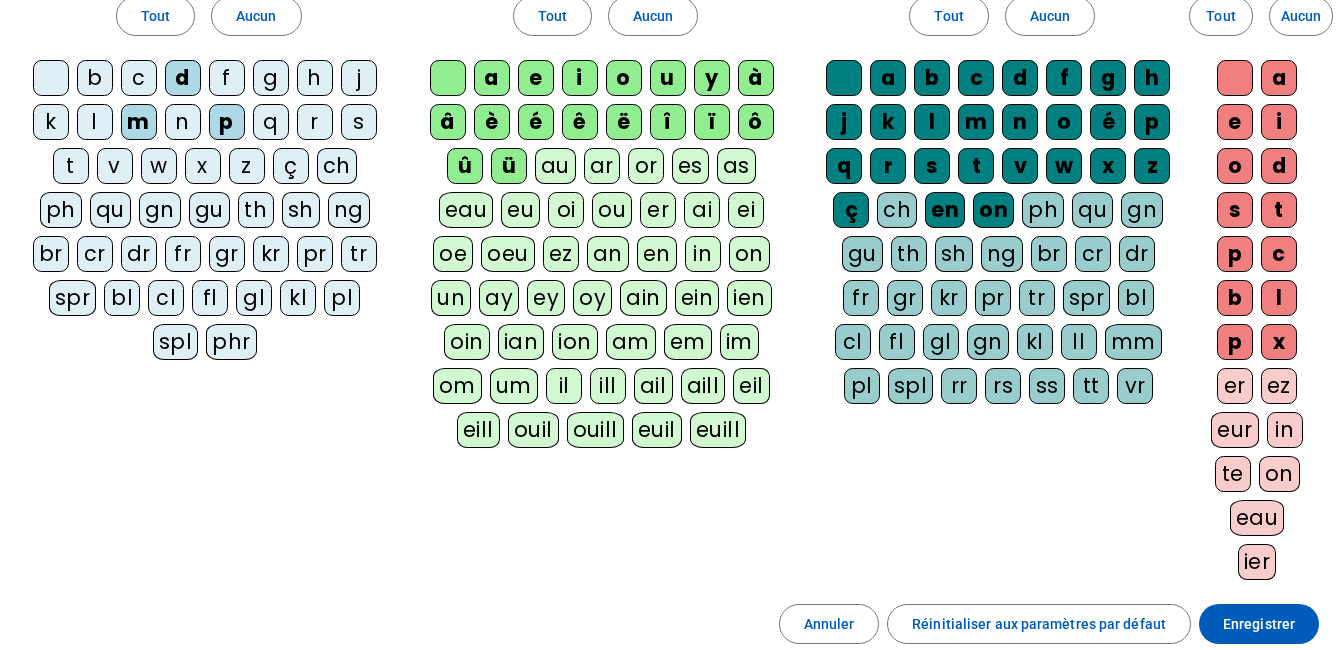 click on "r" at bounding box center [51, 78] 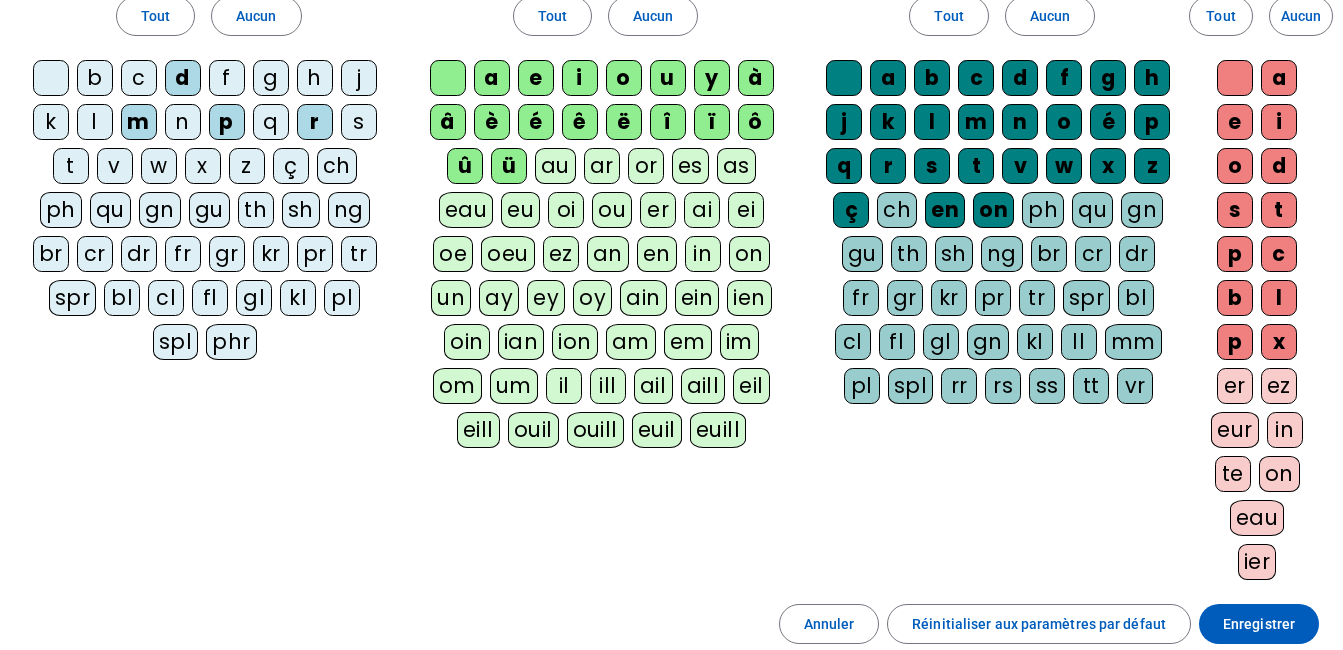 click on "l" at bounding box center (51, 78) 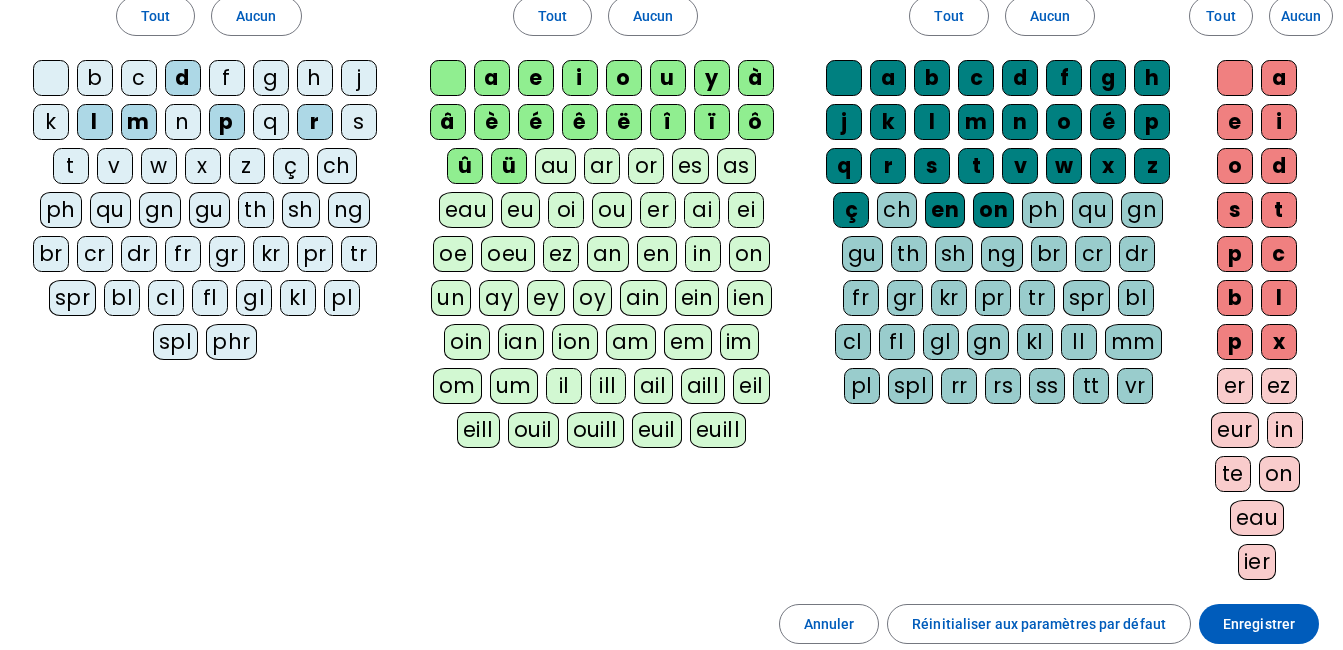 click on "v" at bounding box center (51, 78) 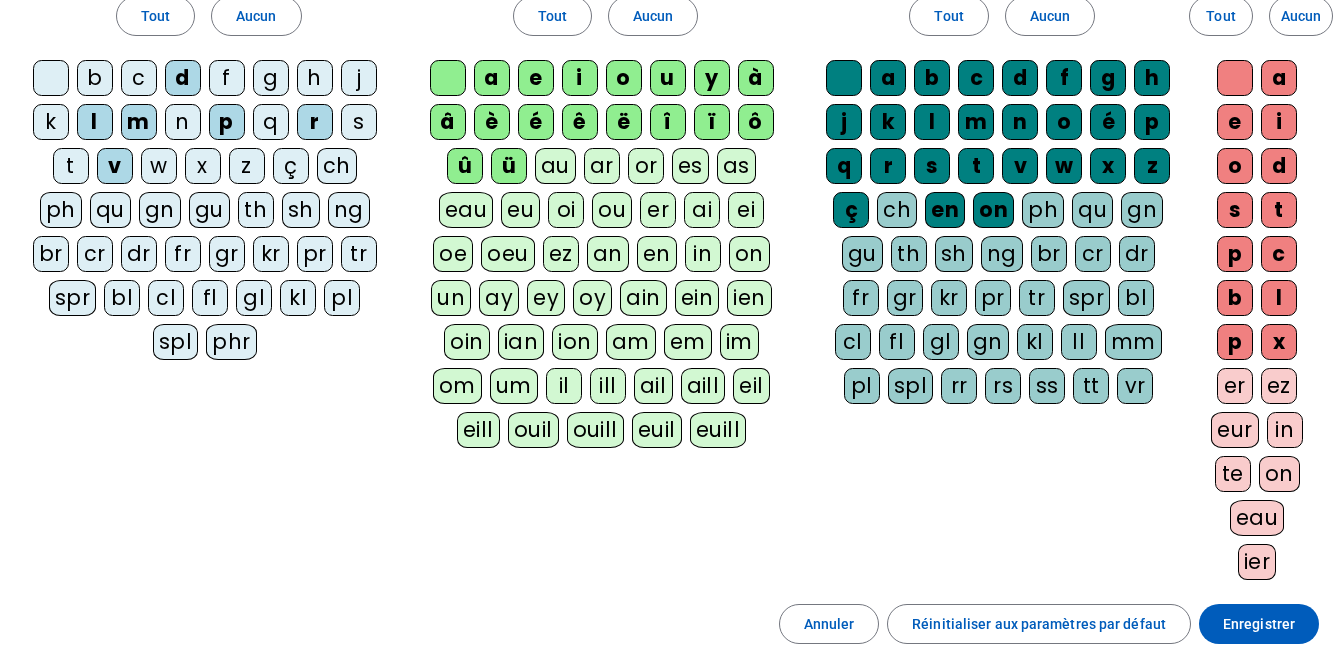 click on "a" at bounding box center (448, 78) 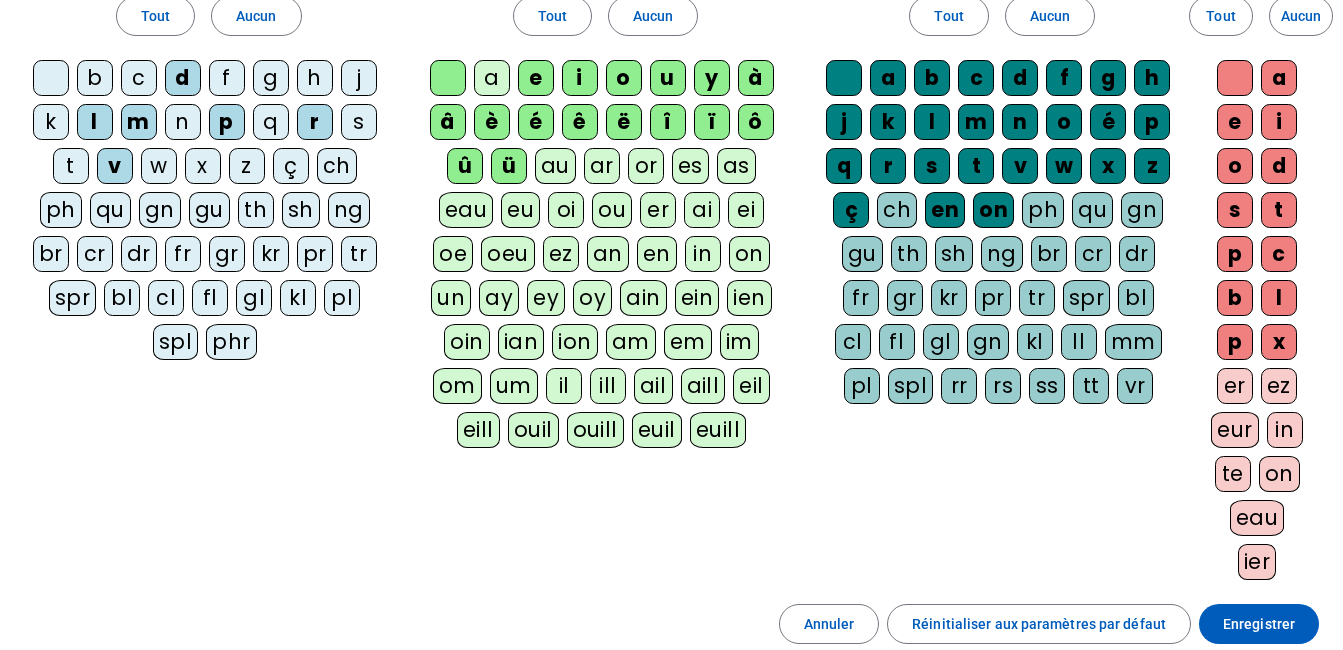 click on "i" at bounding box center (448, 78) 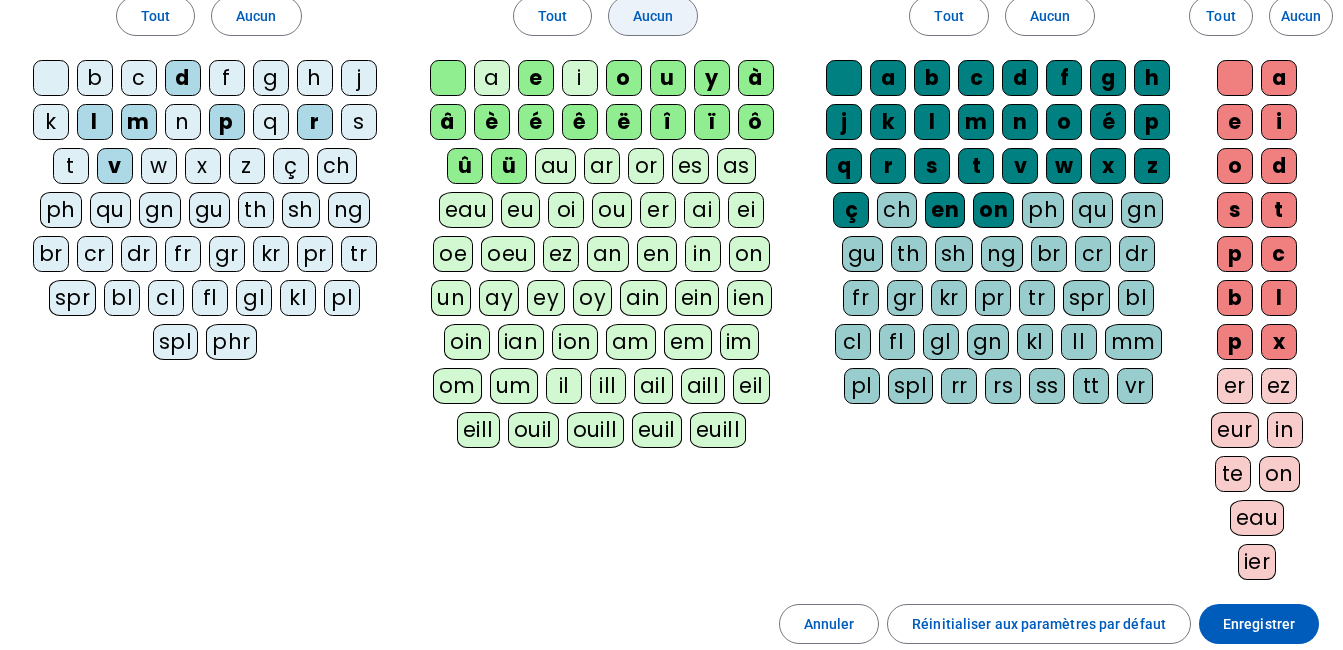 click at bounding box center [552, 16] 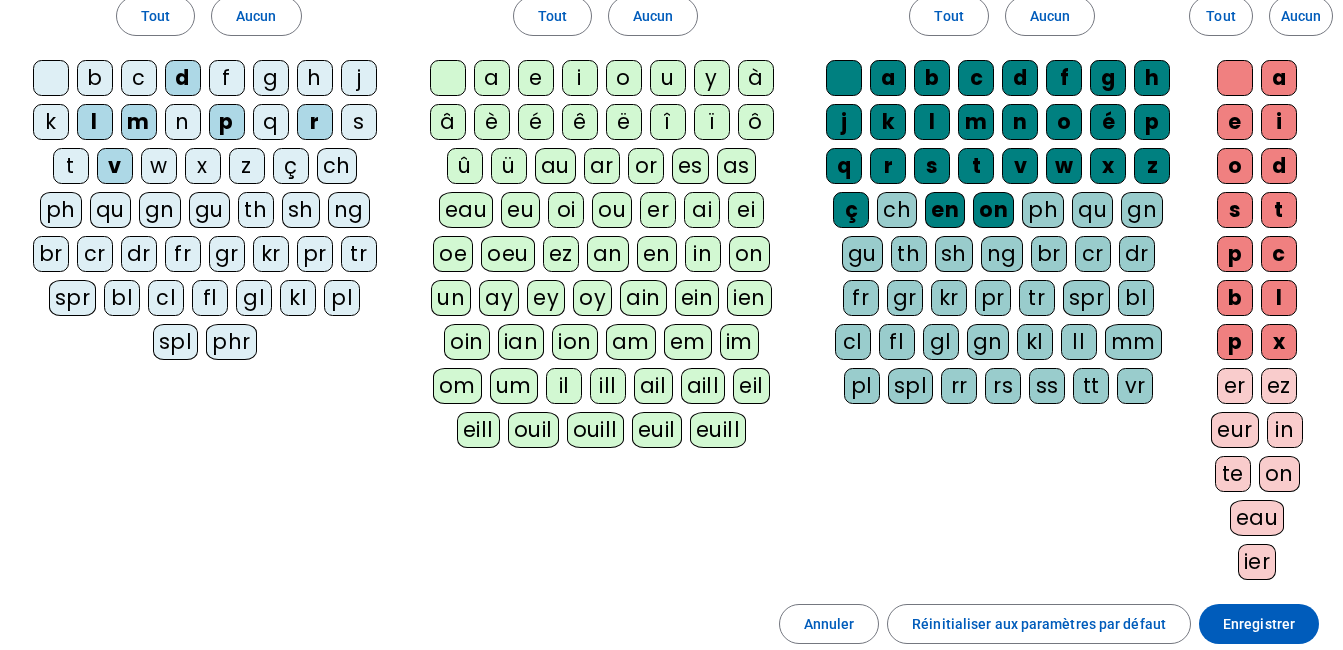 click on "a" at bounding box center (448, 78) 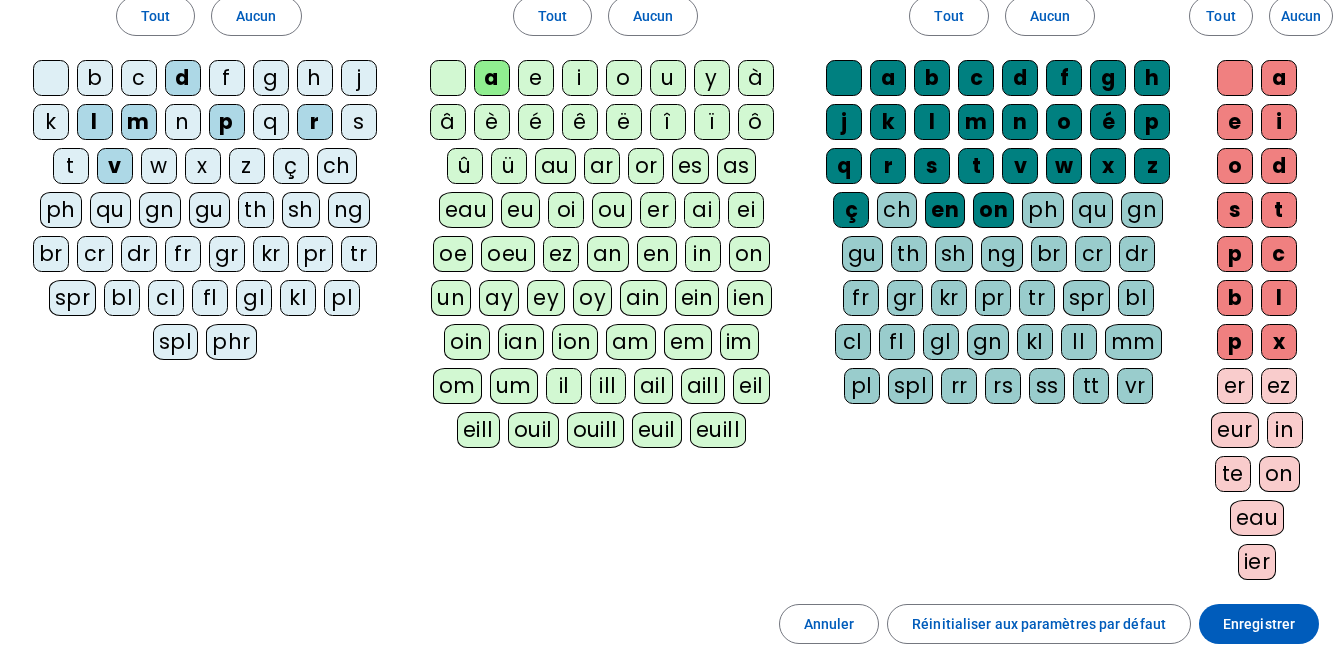 click on "i" at bounding box center [448, 78] 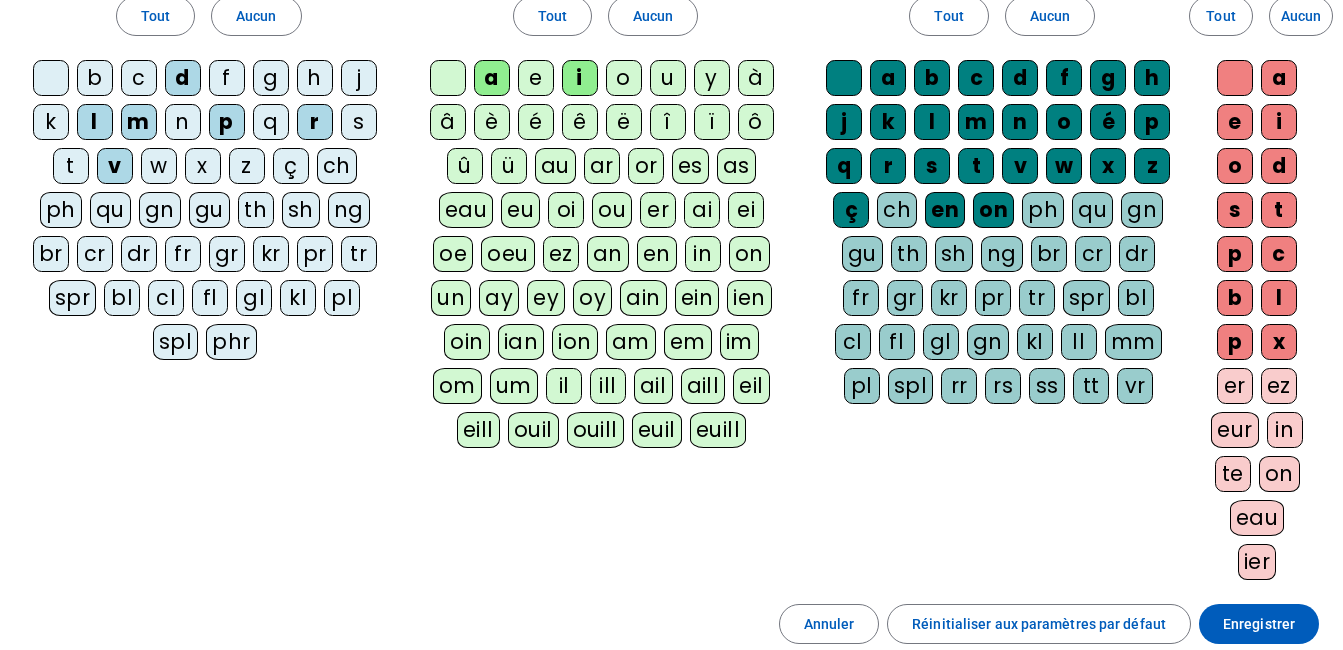 click on "o" at bounding box center (448, 78) 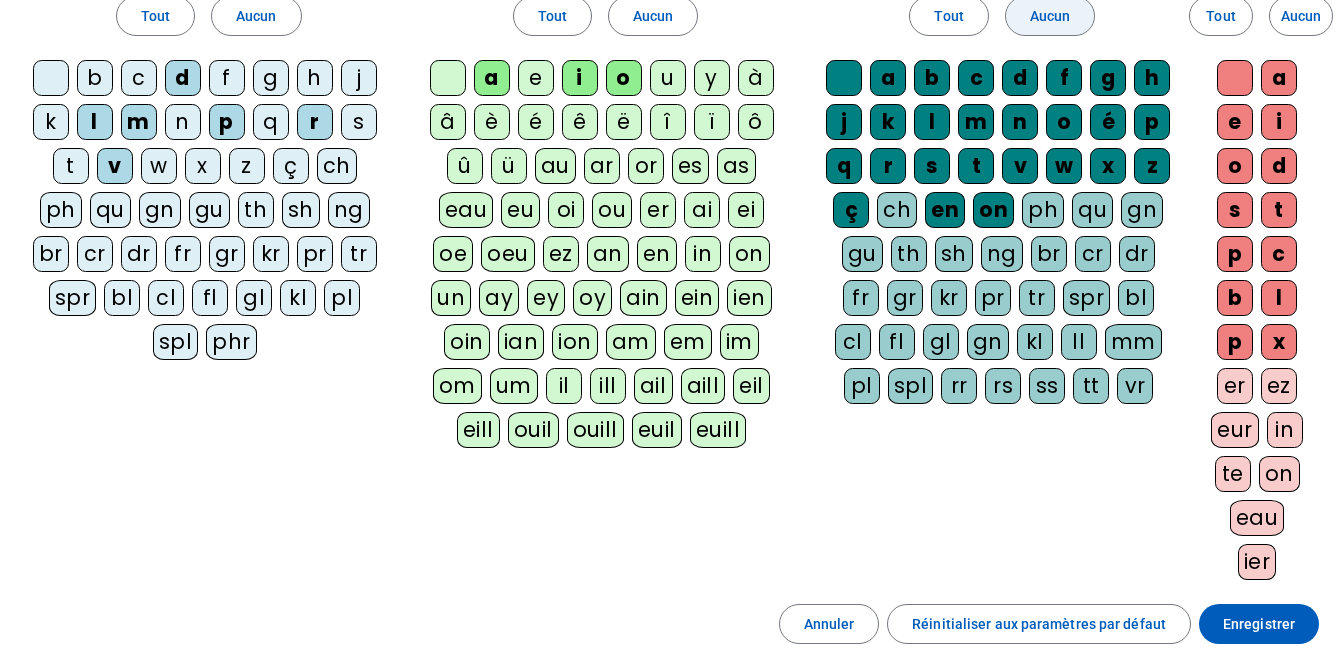 click at bounding box center [948, 16] 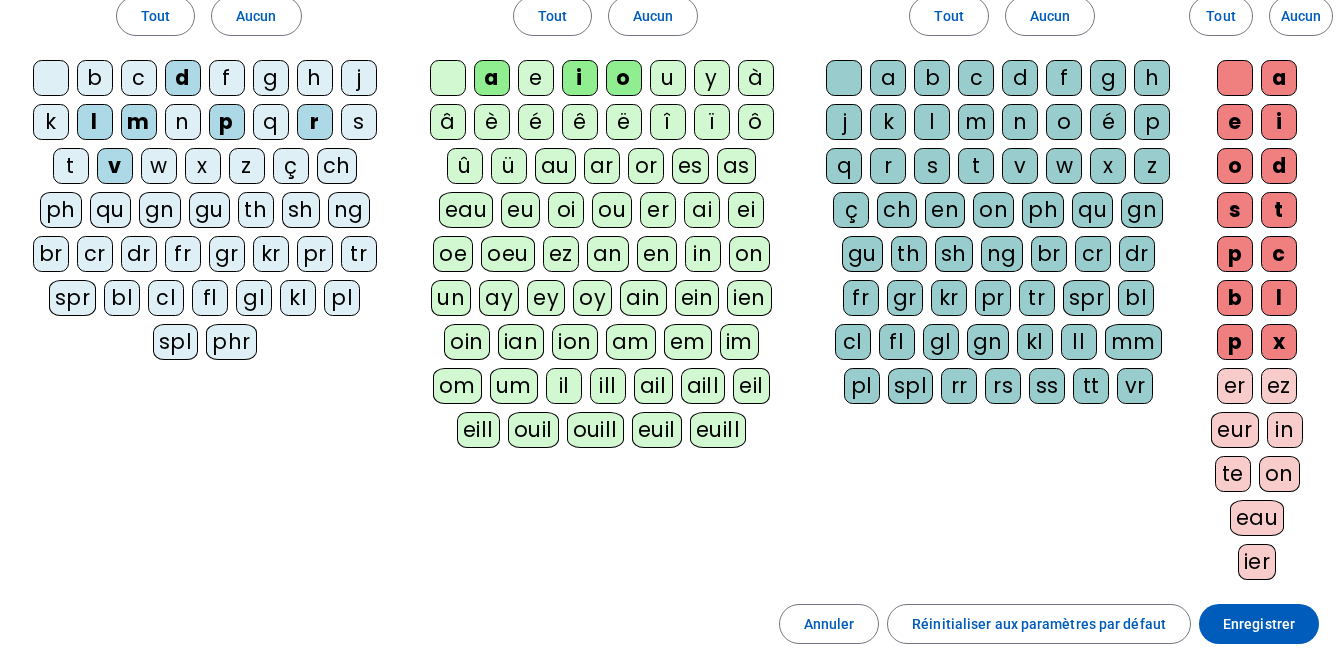 click on "t" at bounding box center (844, 78) 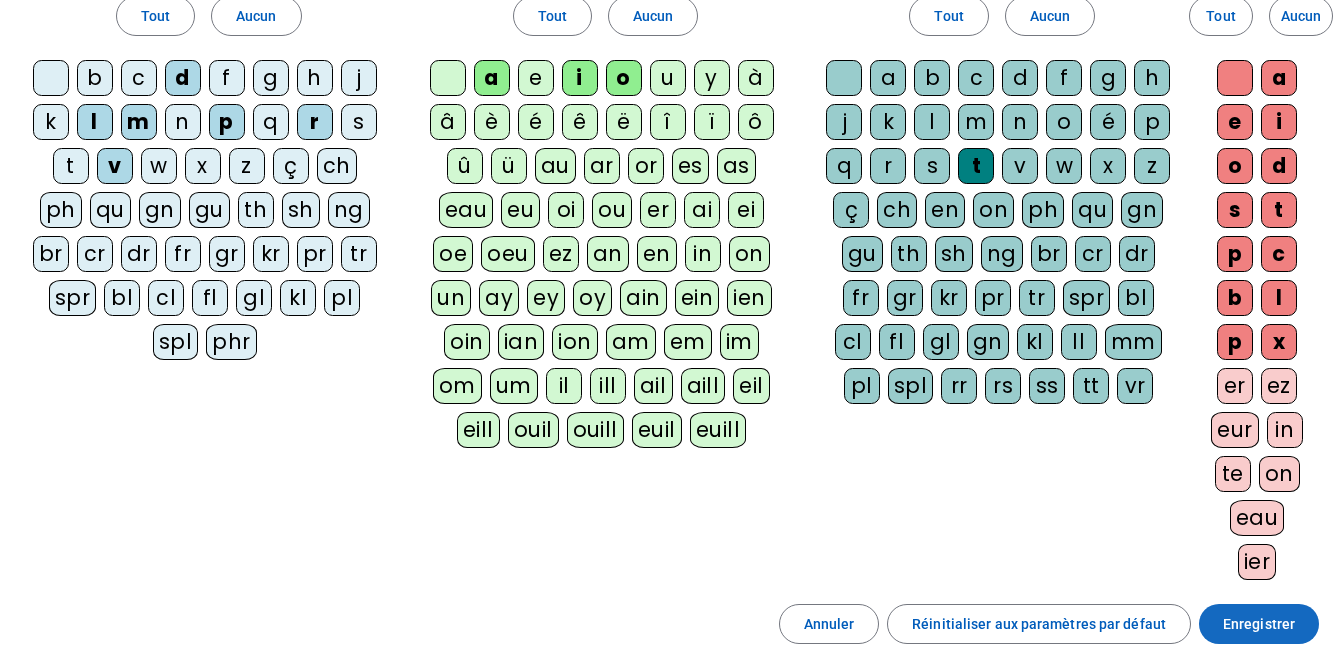 click on "Enregistrer" at bounding box center [1259, 624] 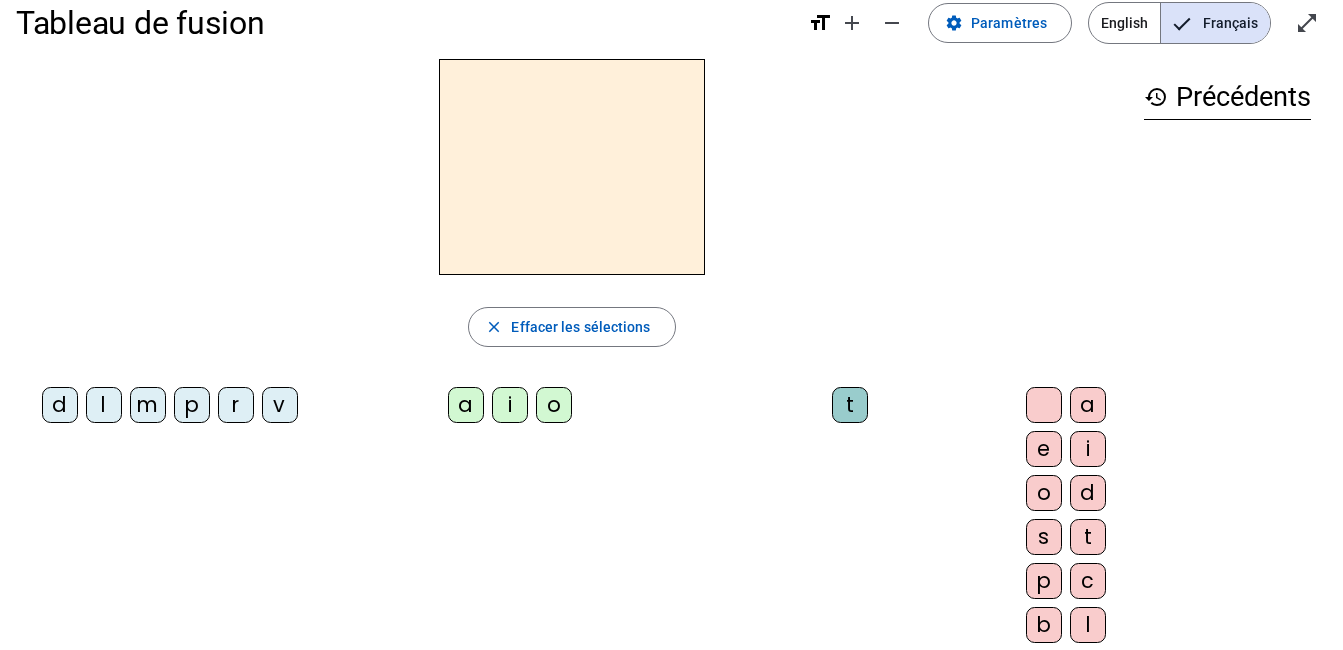scroll, scrollTop: 18, scrollLeft: 0, axis: vertical 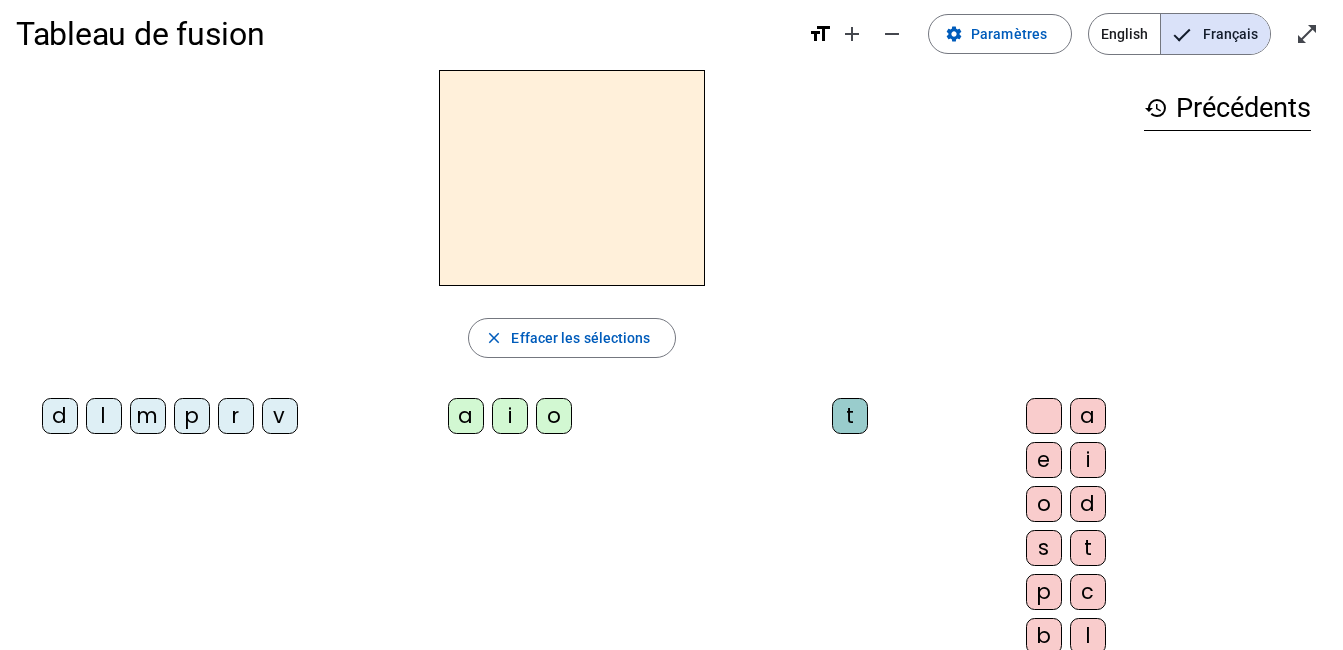 click on "r" at bounding box center [60, 416] 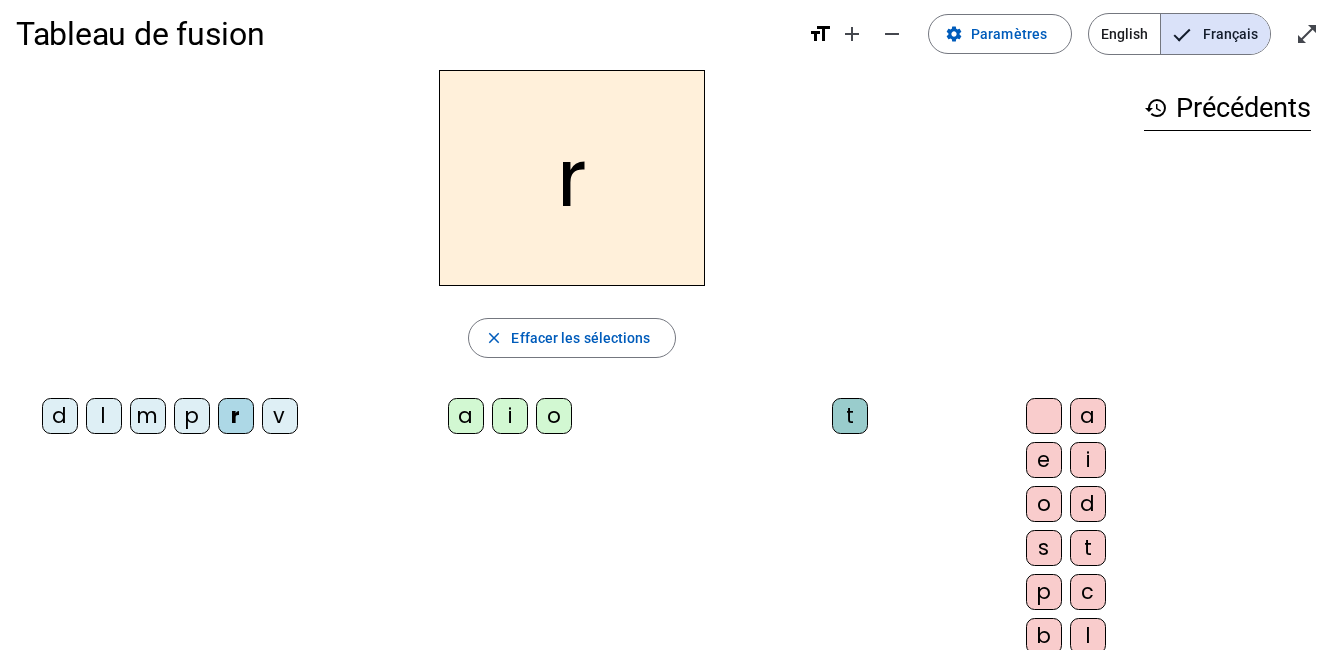 click on "o" at bounding box center [466, 416] 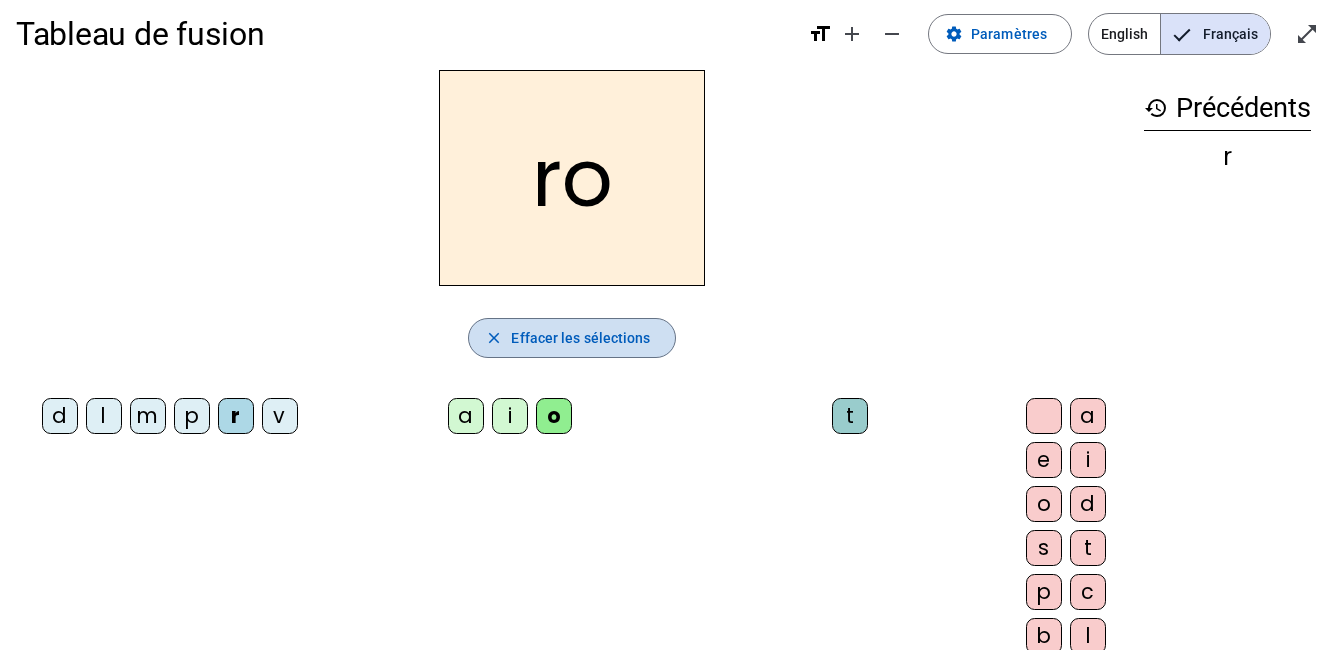 click on "Effacer les sélections" at bounding box center [580, 338] 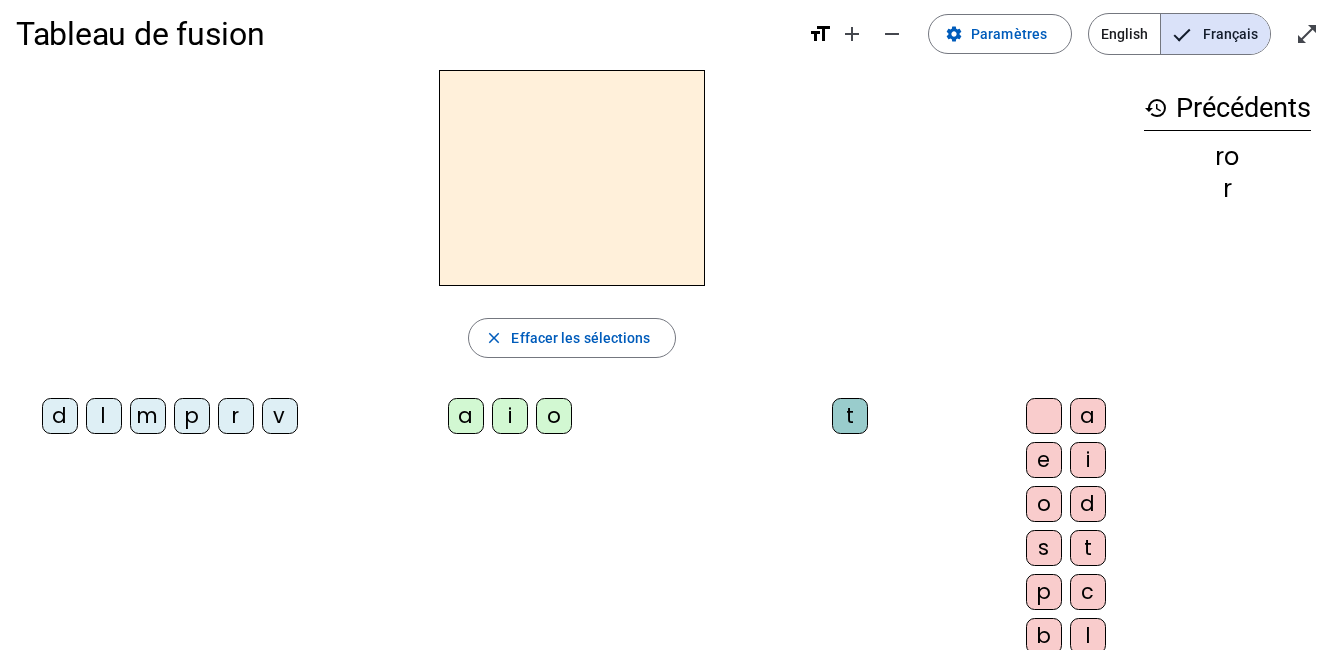 click on "m" at bounding box center (60, 416) 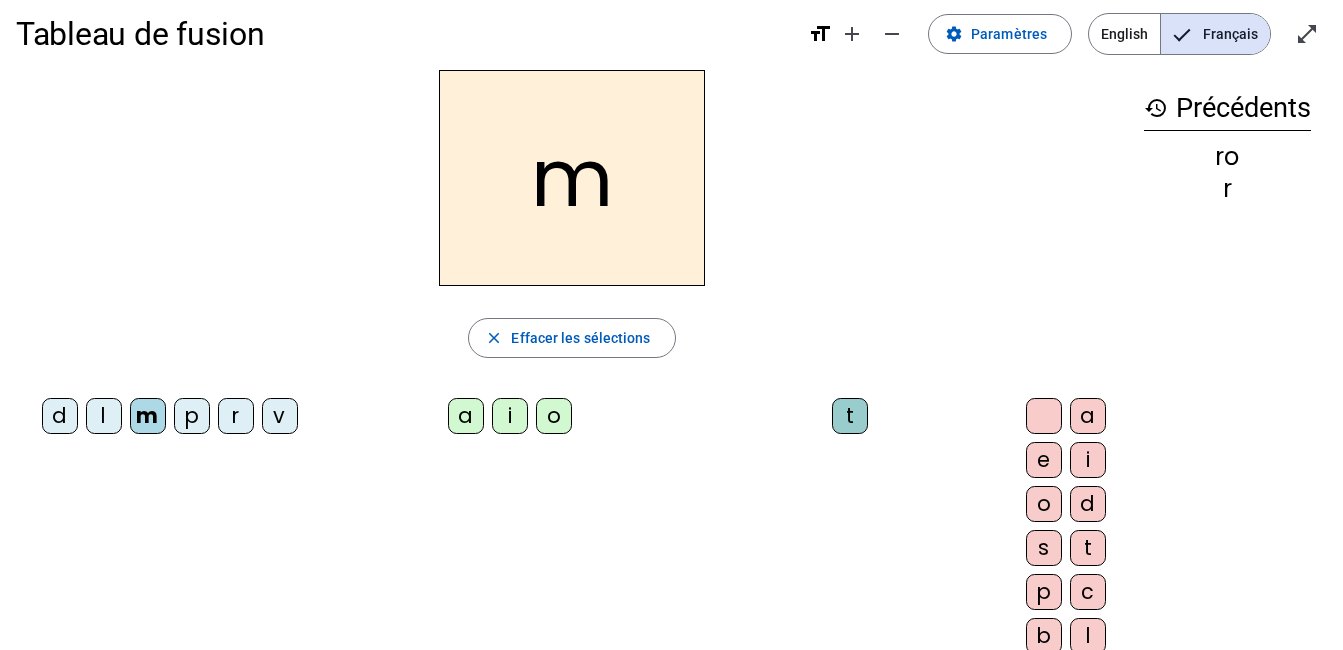 click on "o" at bounding box center [466, 416] 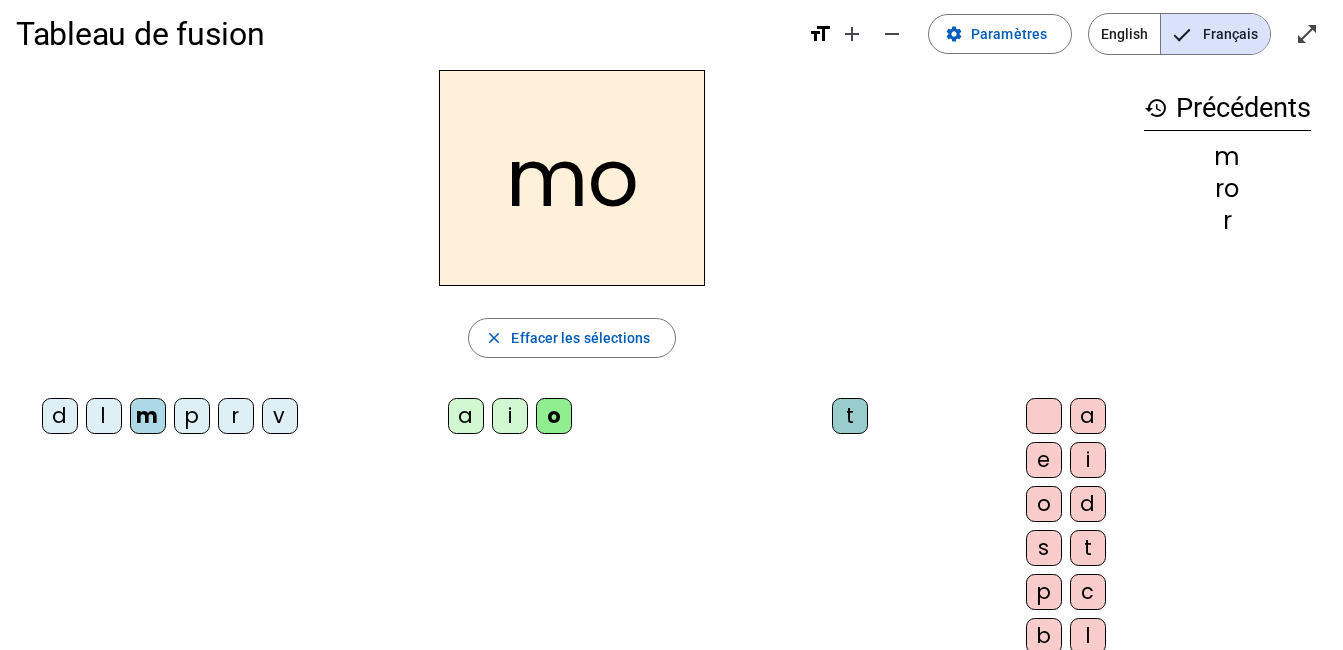 click on "t" at bounding box center (1044, 416) 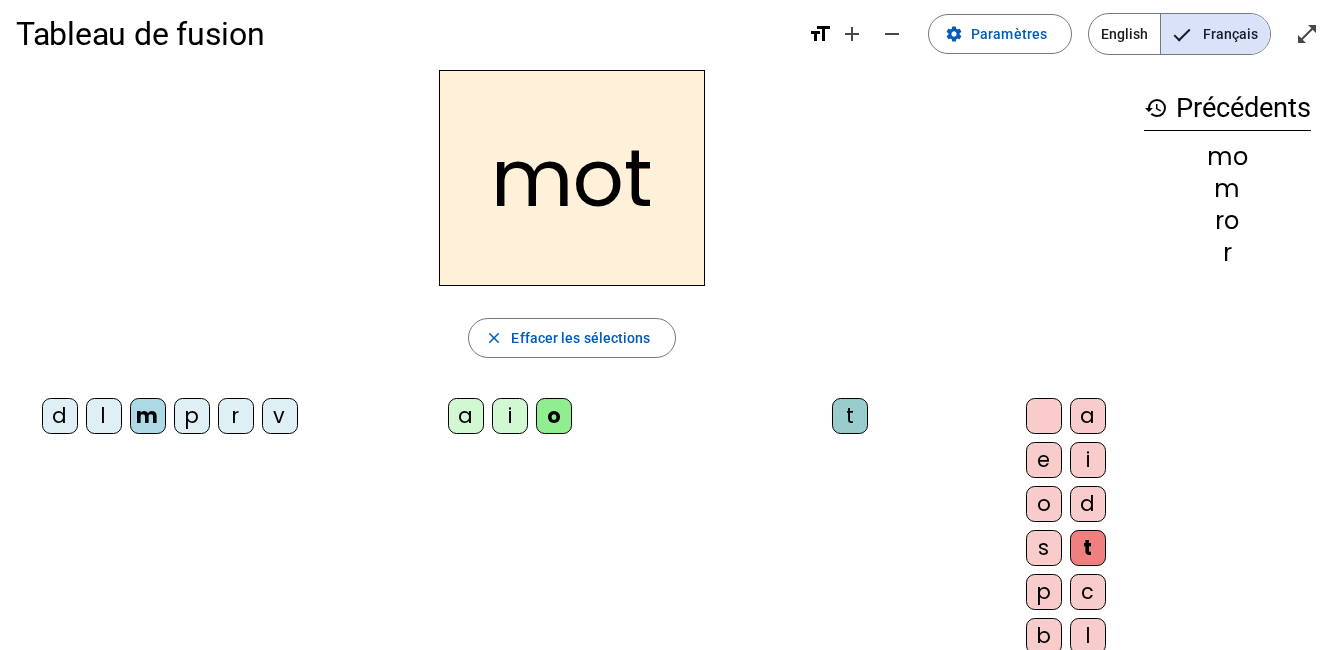 click on "r" at bounding box center [60, 416] 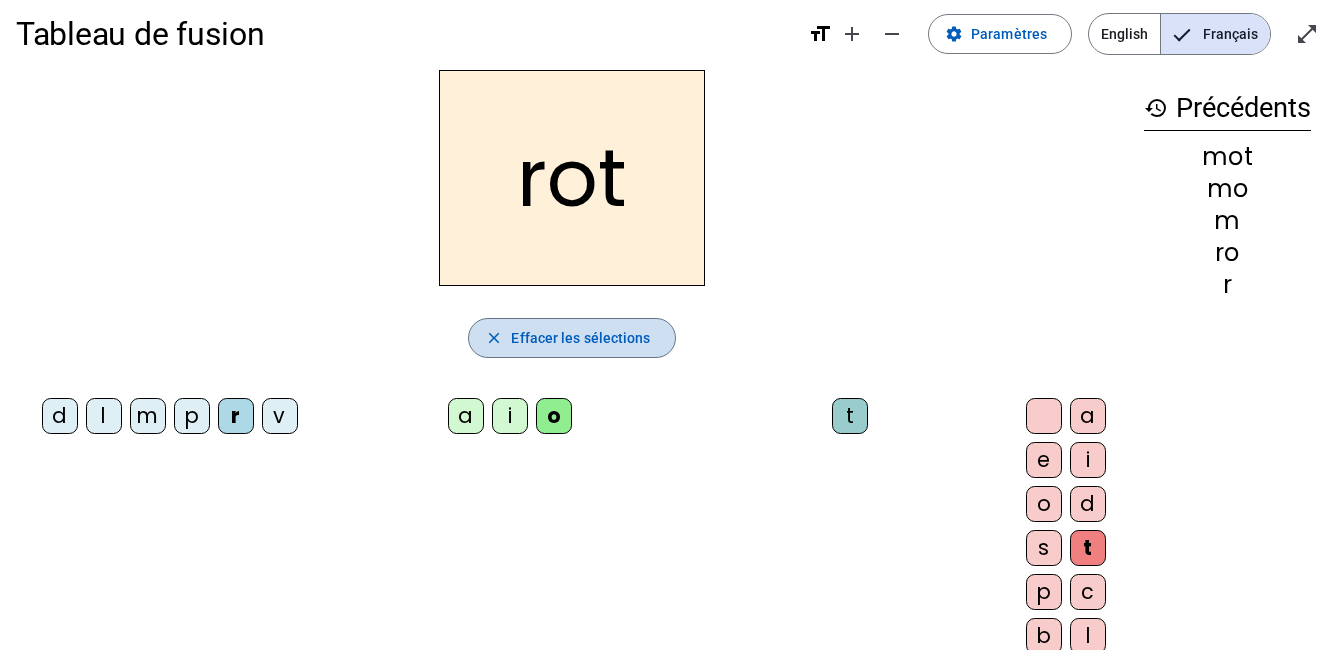 click at bounding box center [571, 338] 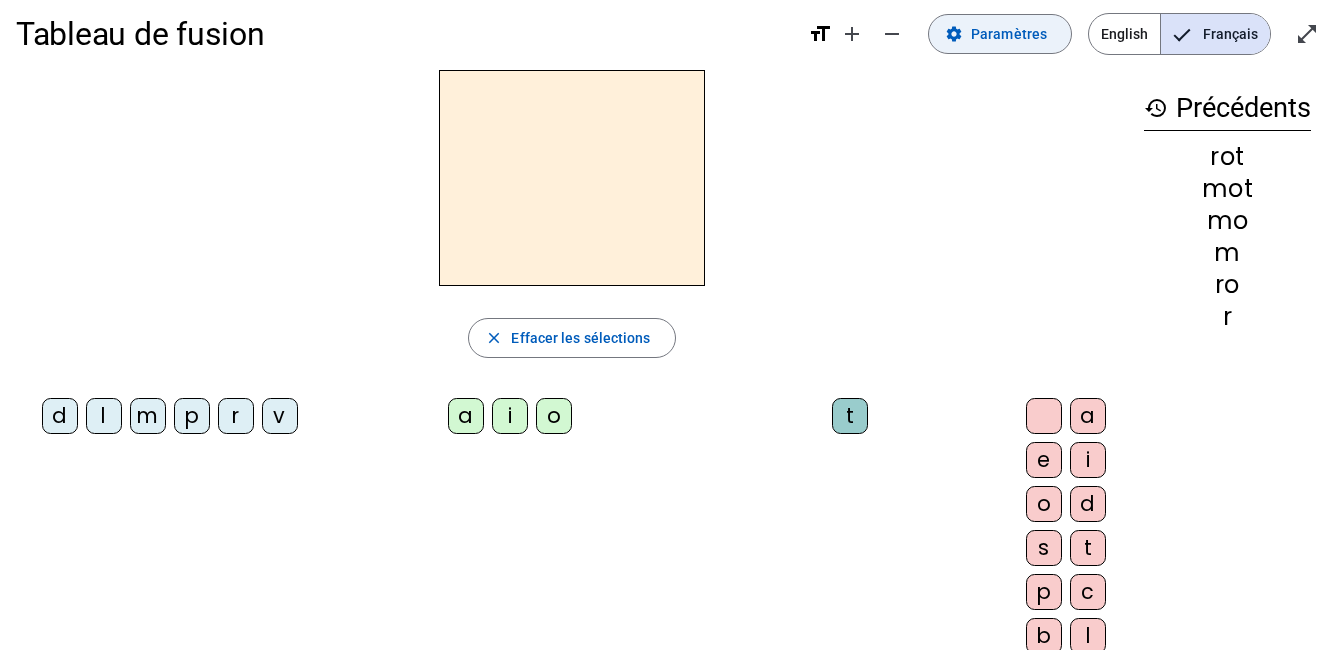 click on "Paramètres" at bounding box center (1009, 34) 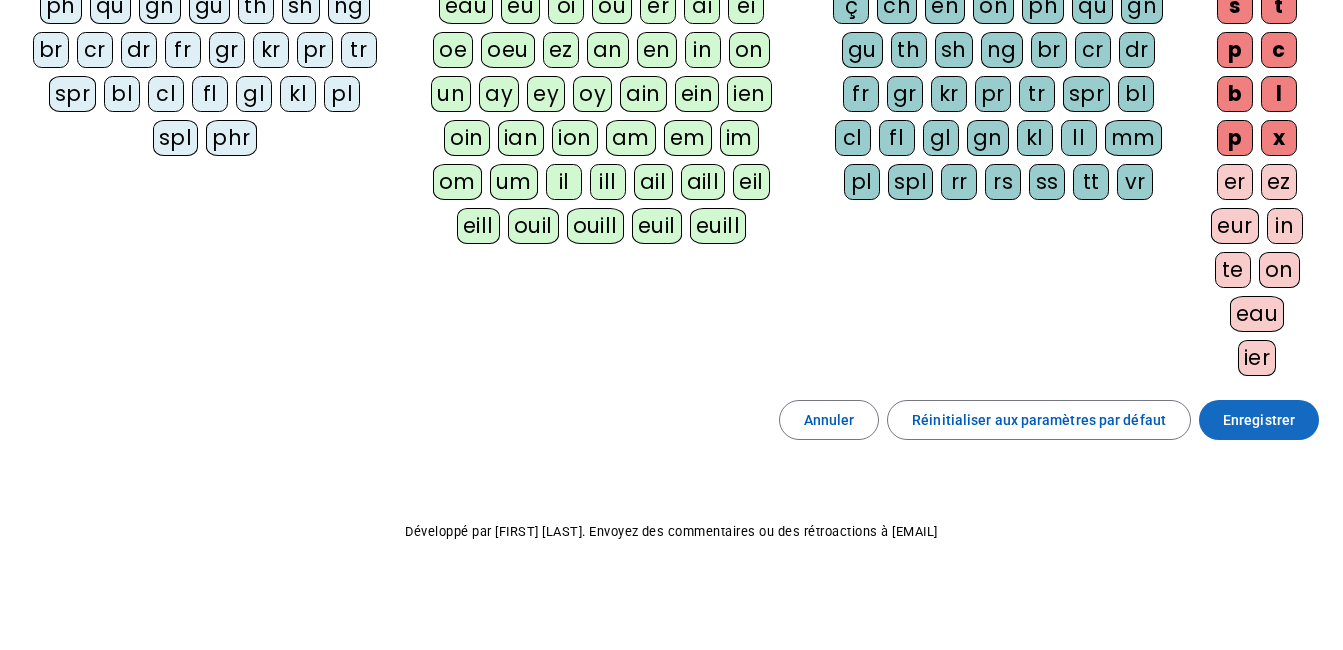 click on "Enregistrer" at bounding box center (1259, 420) 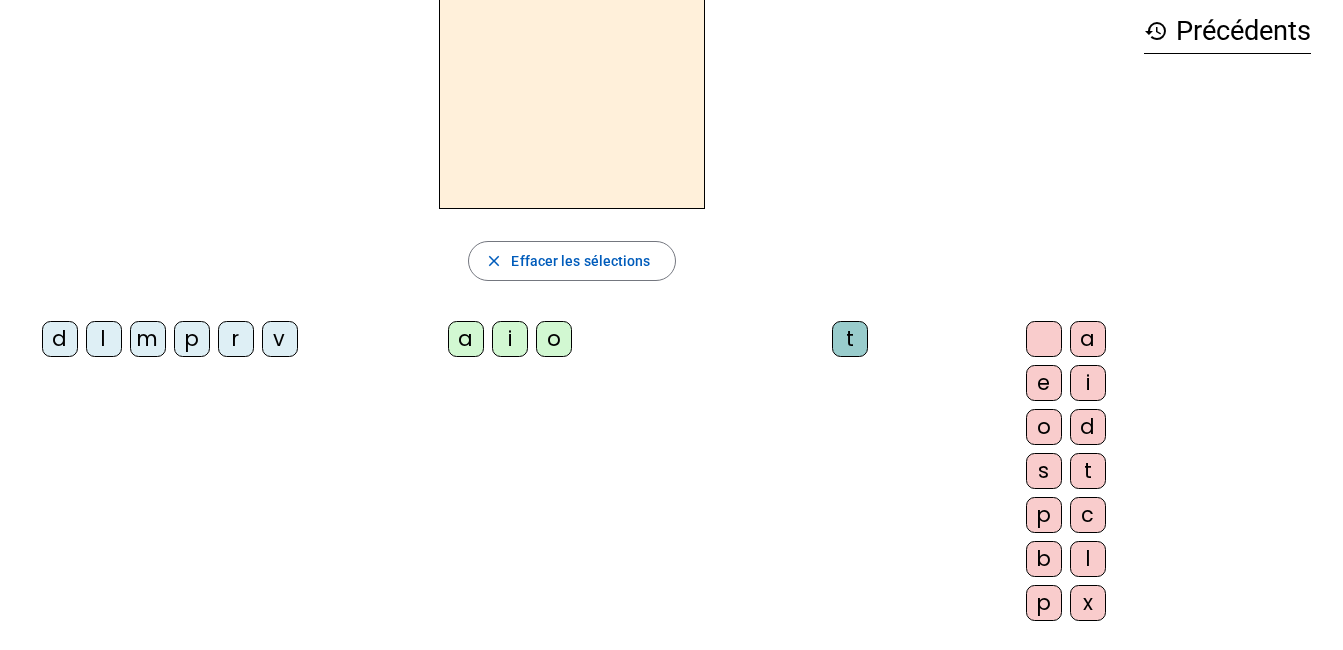scroll, scrollTop: 89, scrollLeft: 0, axis: vertical 